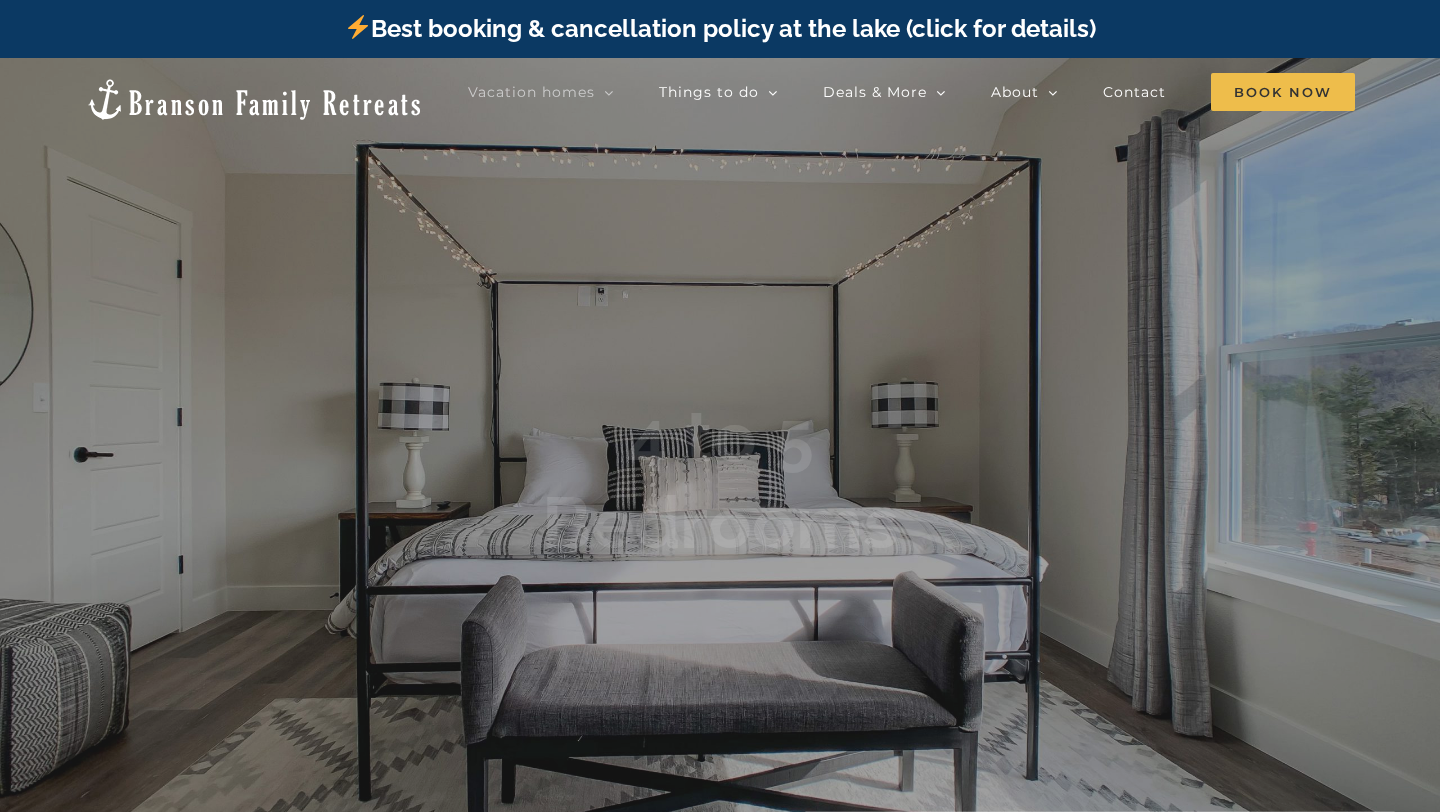 scroll, scrollTop: 0, scrollLeft: 0, axis: both 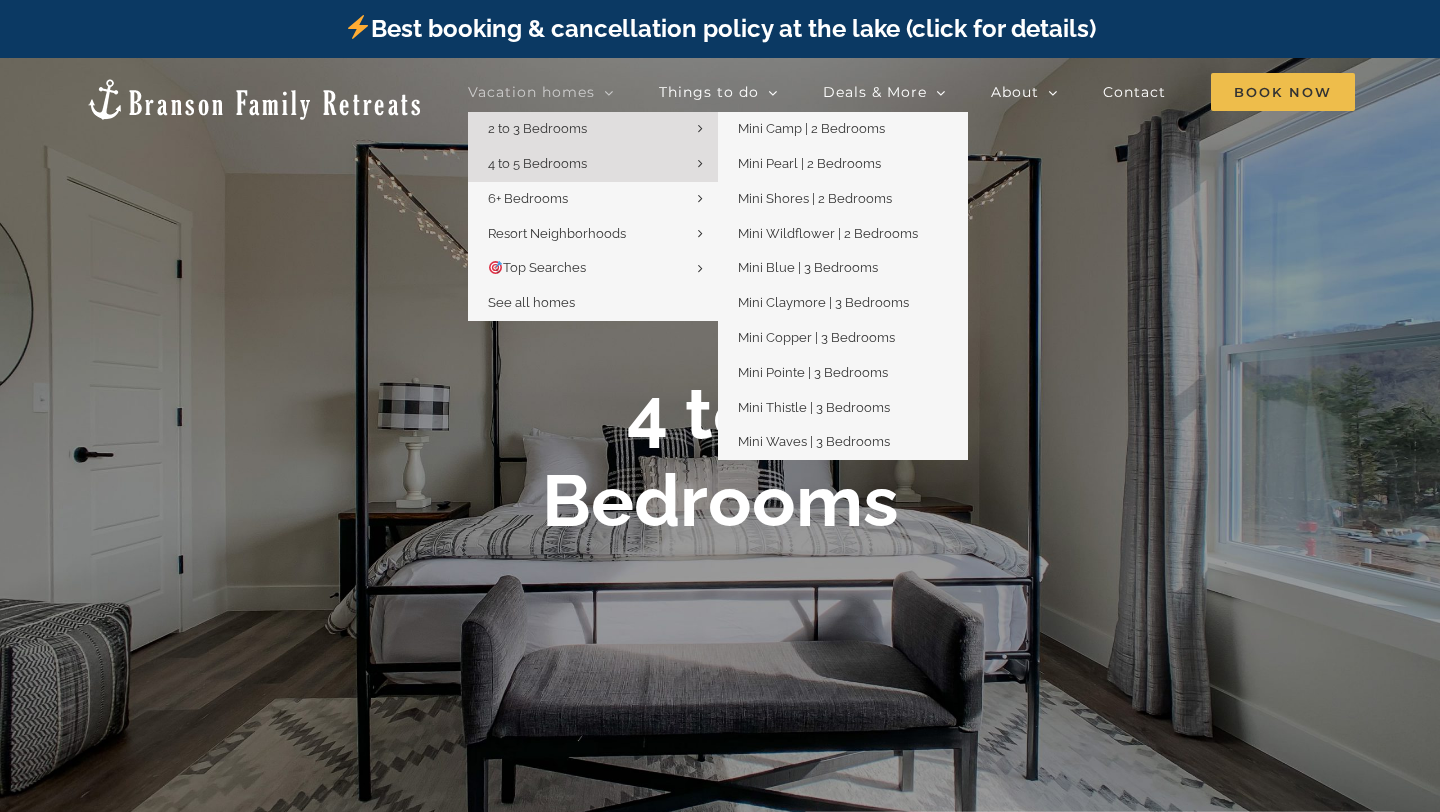 click on "2 to 3 Bedrooms" at bounding box center [593, 129] 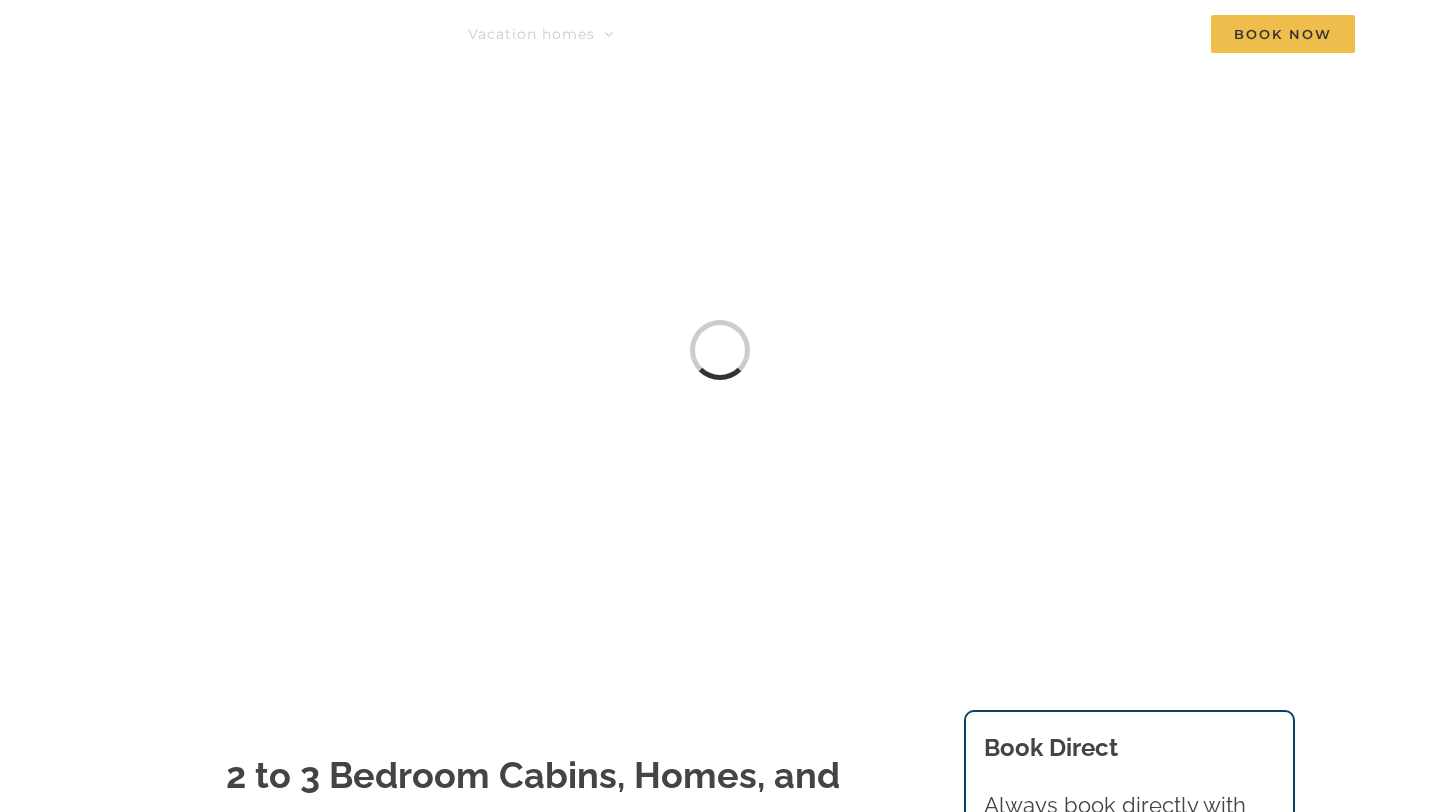 scroll, scrollTop: 0, scrollLeft: 0, axis: both 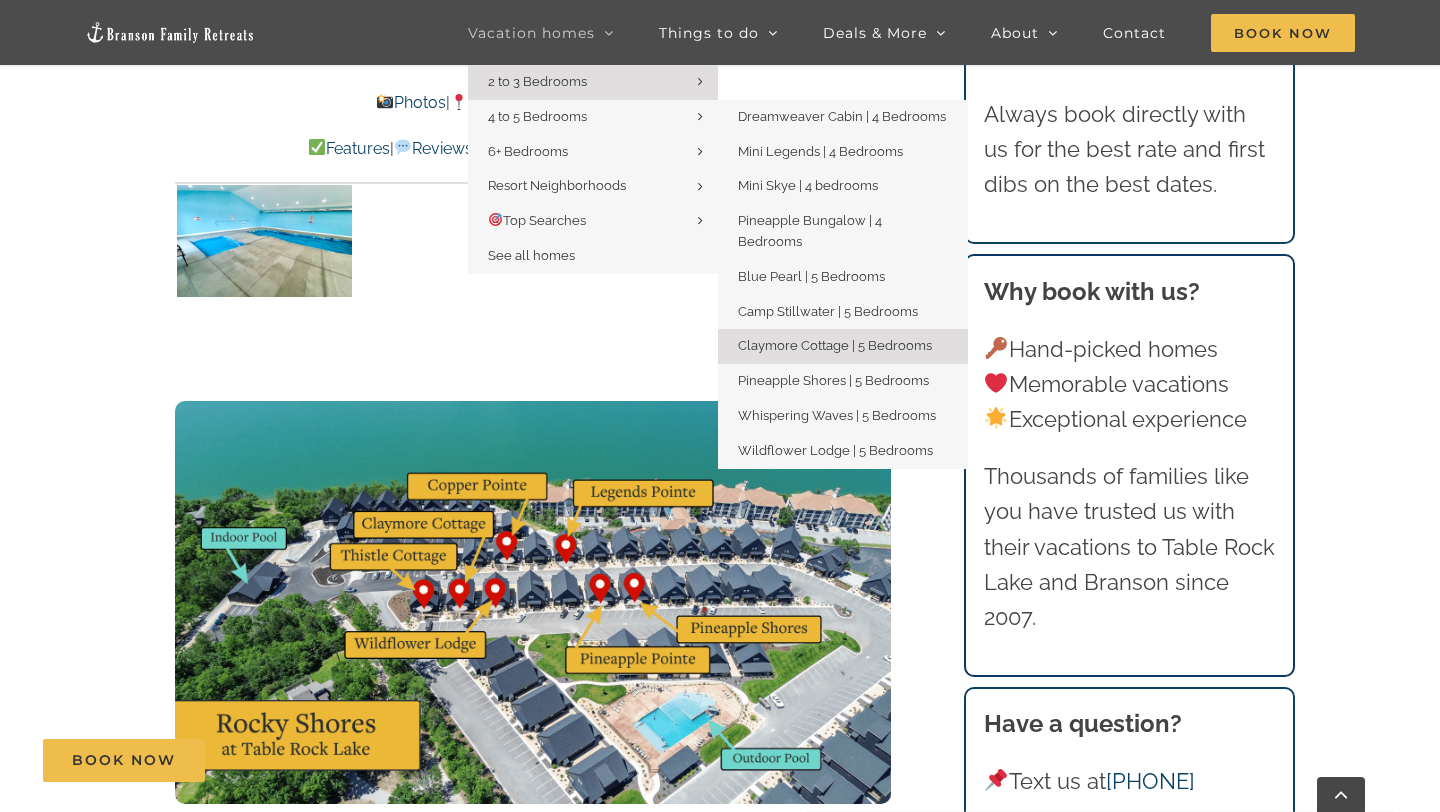 click on "Claymore Cottage | 5 Bedrooms" at bounding box center [835, 345] 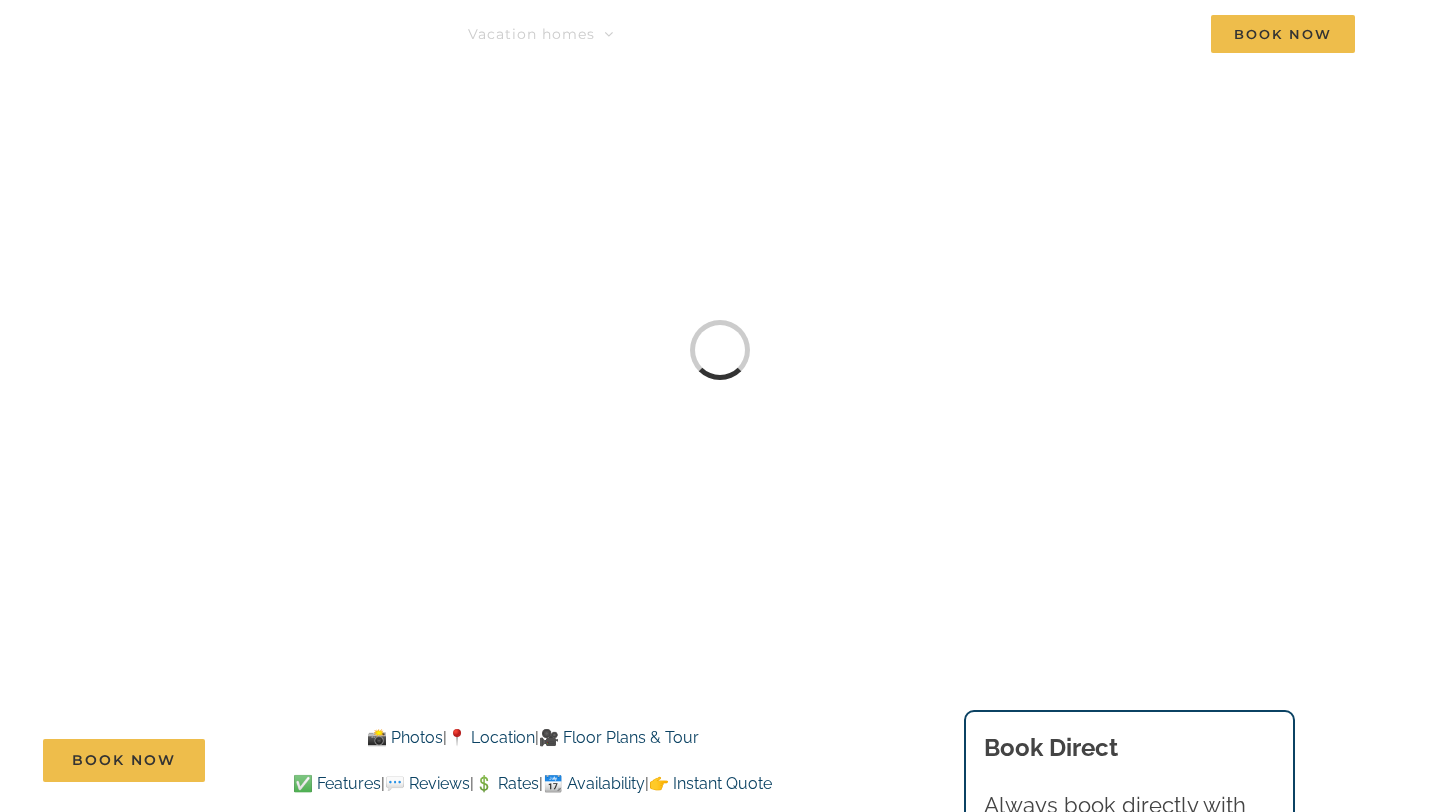 scroll, scrollTop: 0, scrollLeft: 0, axis: both 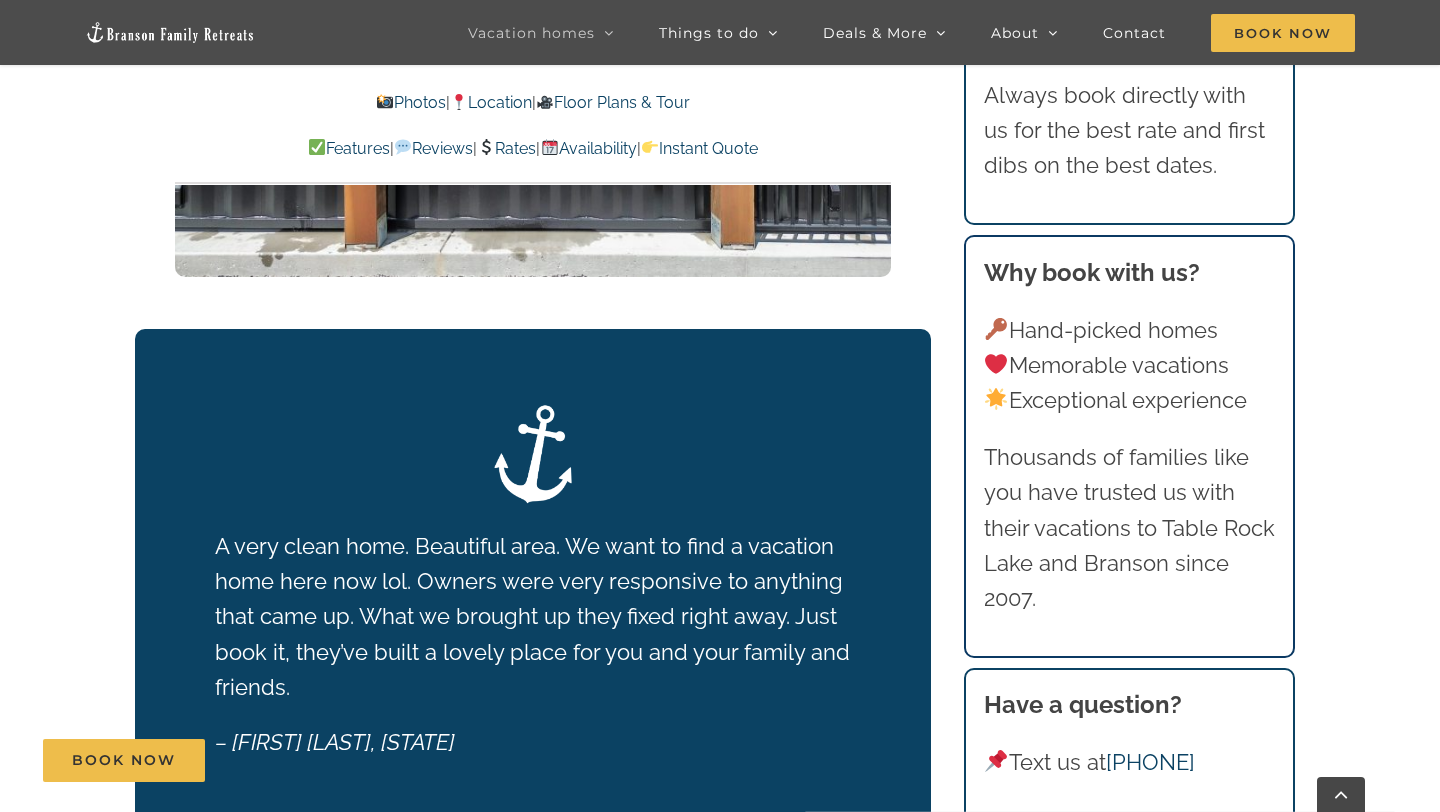 click on "Instant Quote" at bounding box center [699, 148] 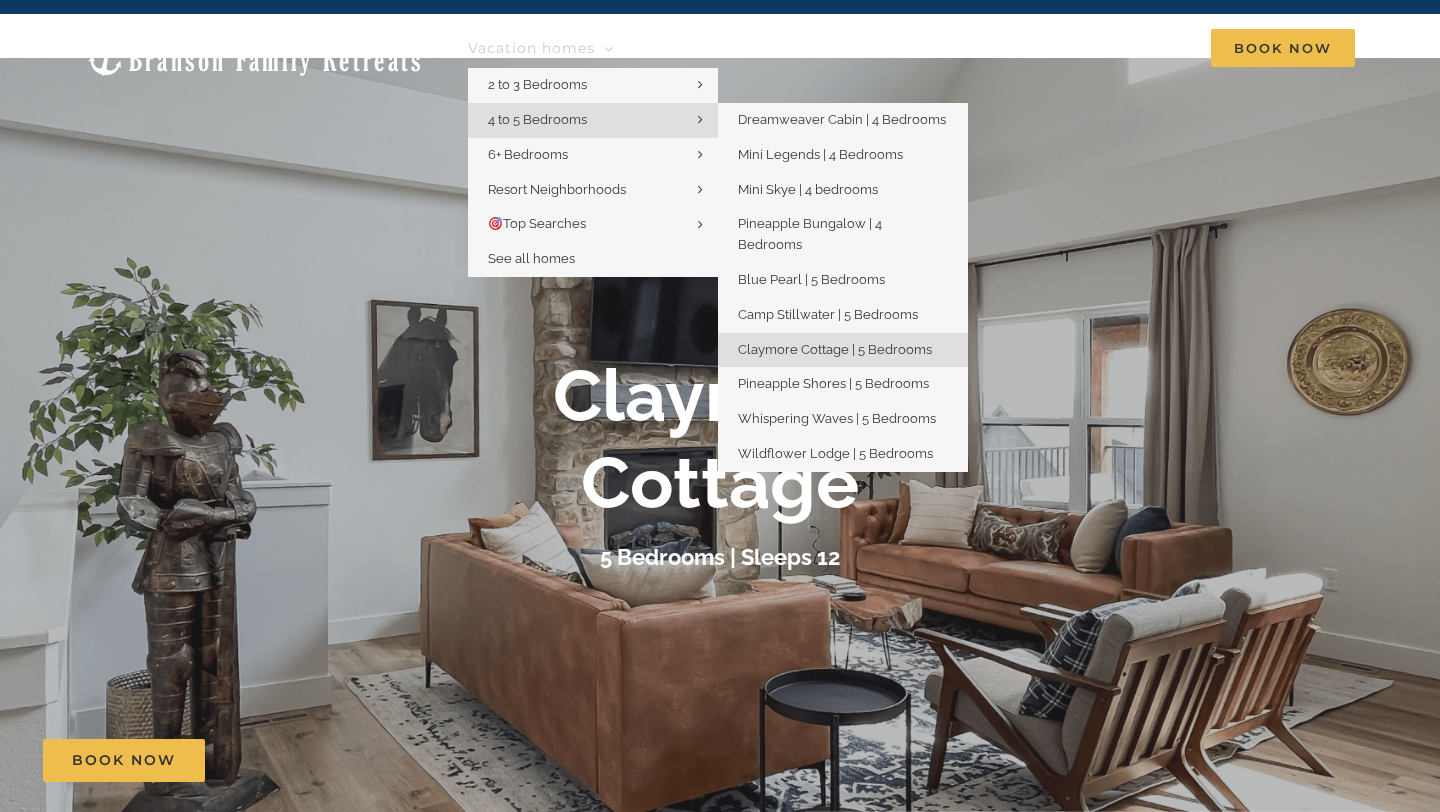 scroll, scrollTop: 0, scrollLeft: 0, axis: both 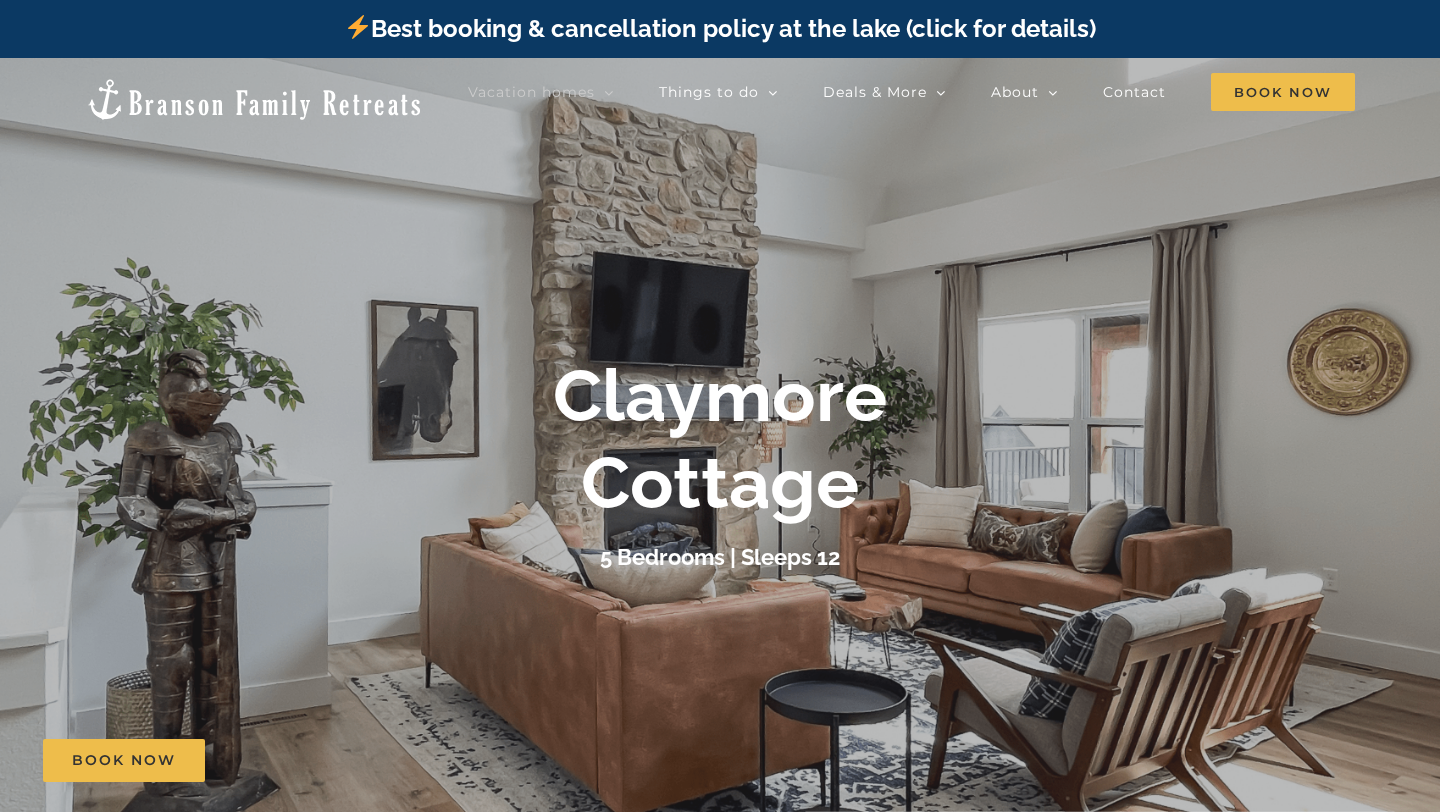click on "Best booking & cancellation policy at the lake (click for details)" at bounding box center [720, 28] 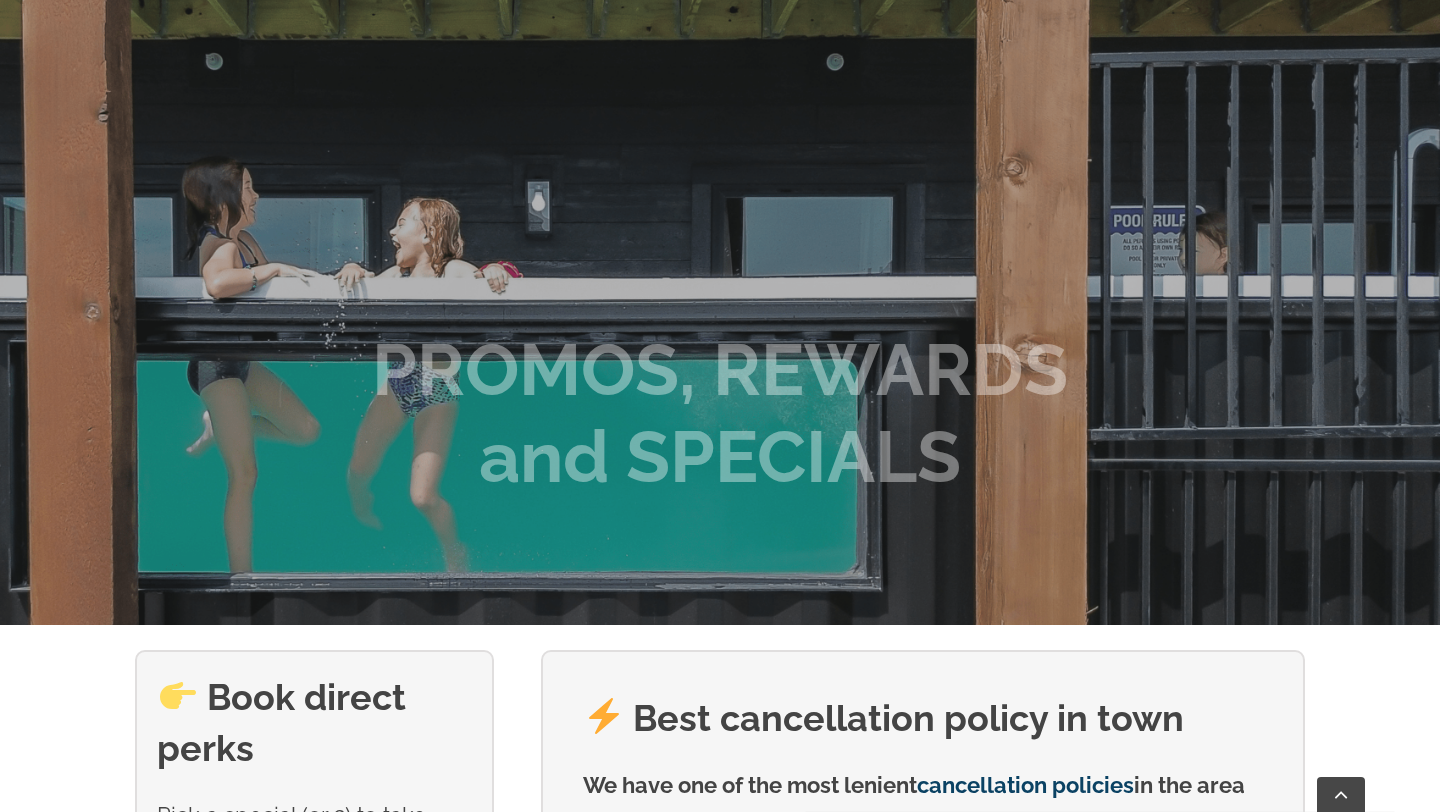 scroll, scrollTop: 307, scrollLeft: 0, axis: vertical 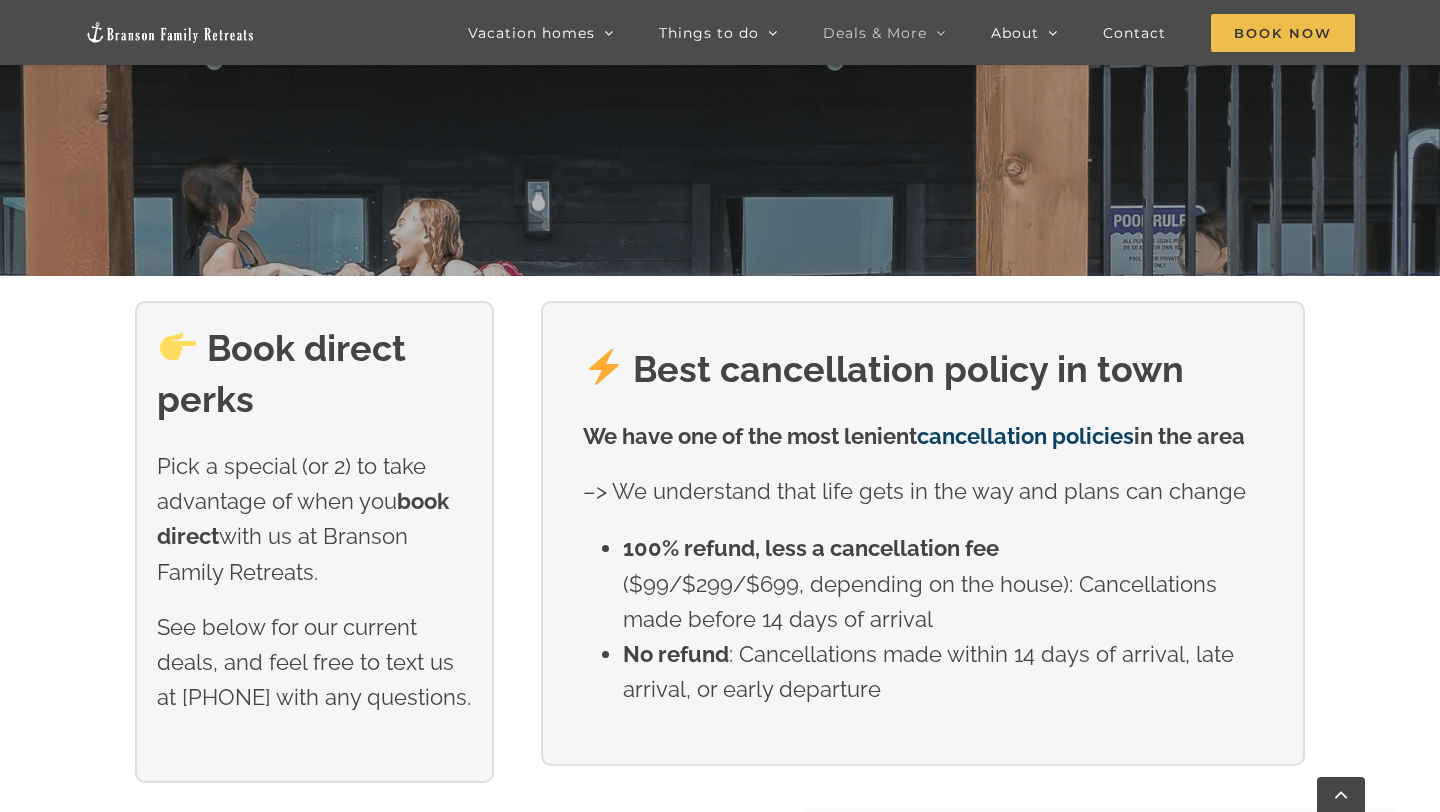 drag, startPoint x: 299, startPoint y: 471, endPoint x: 342, endPoint y: 570, distance: 107.935165 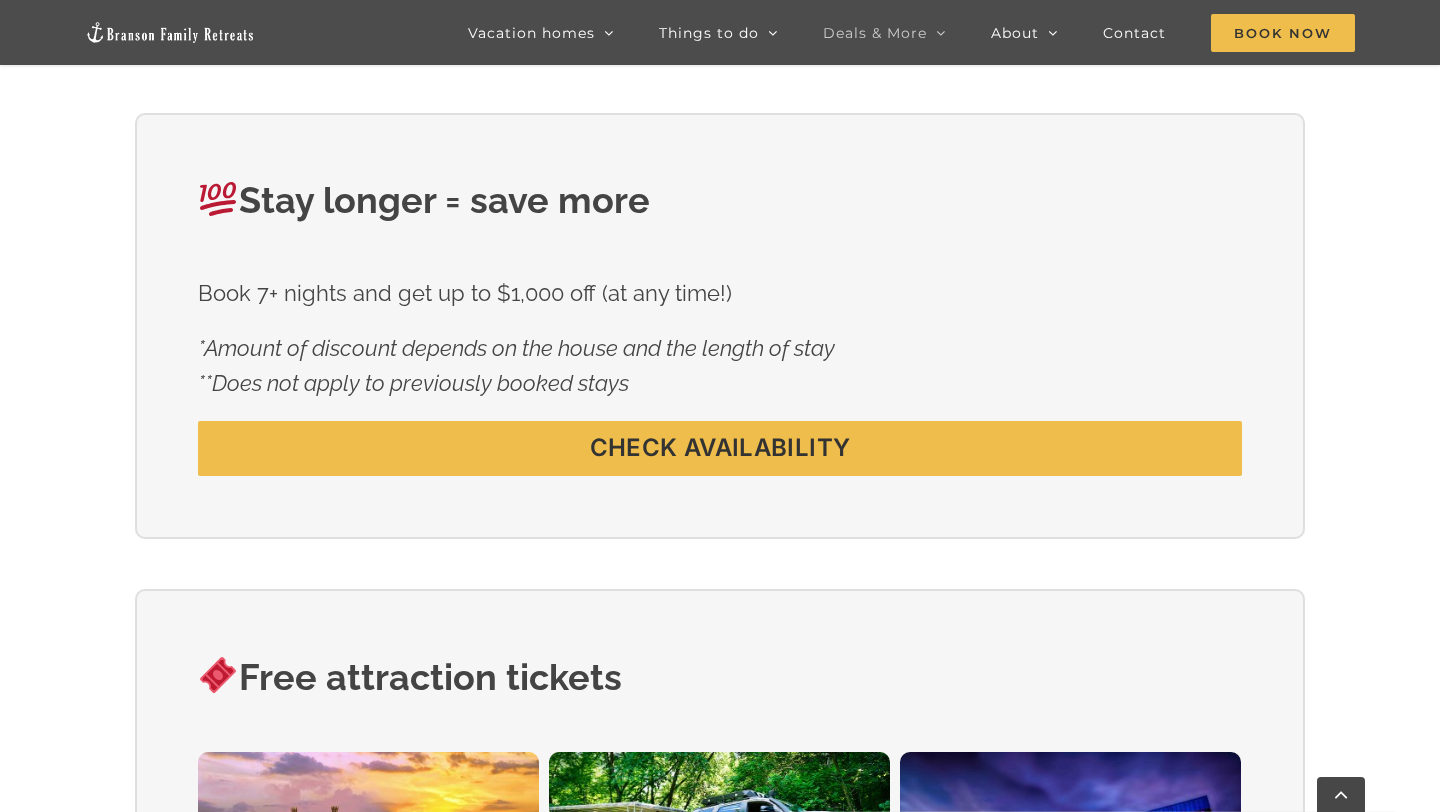 scroll, scrollTop: 1258, scrollLeft: 0, axis: vertical 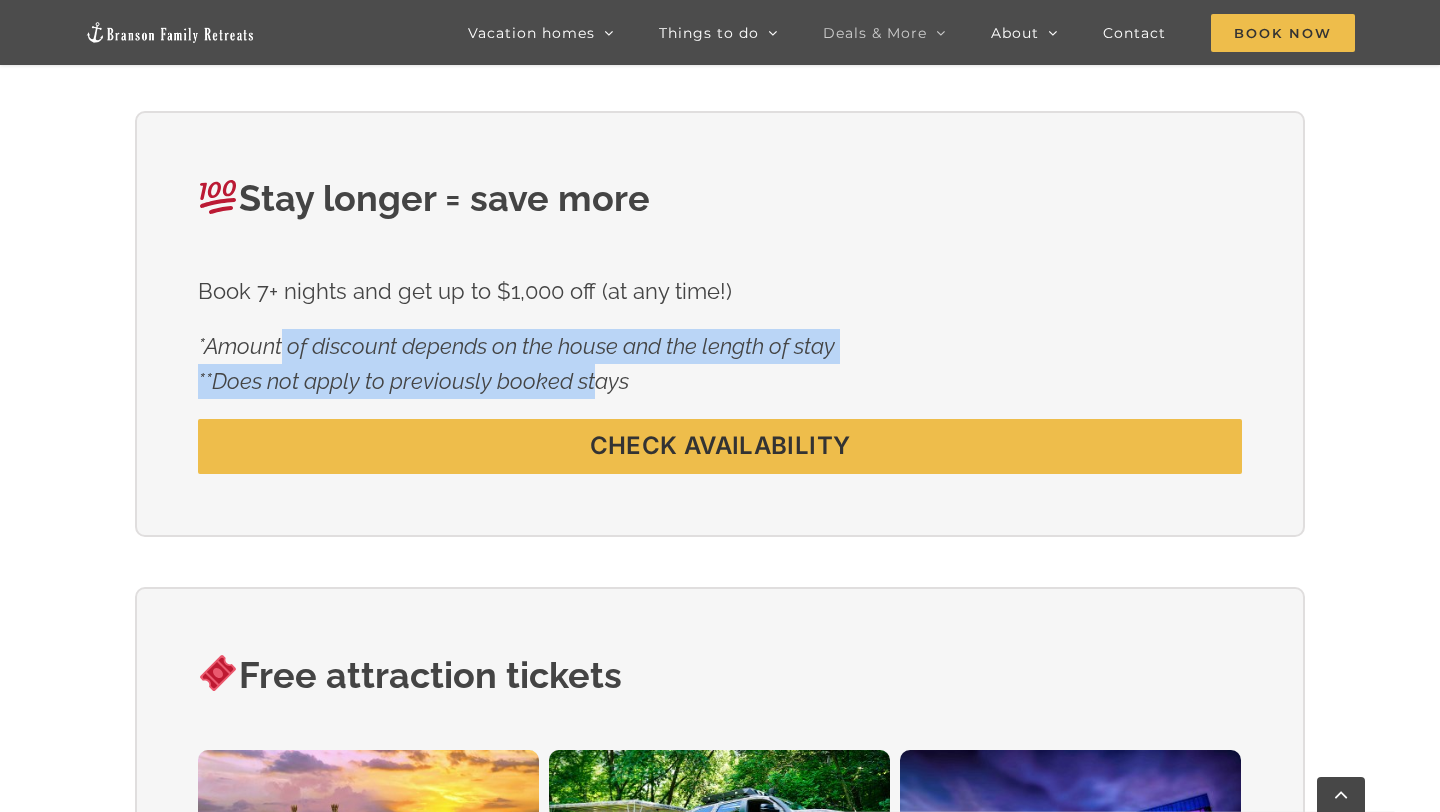 drag, startPoint x: 581, startPoint y: 427, endPoint x: 277, endPoint y: 370, distance: 309.29758 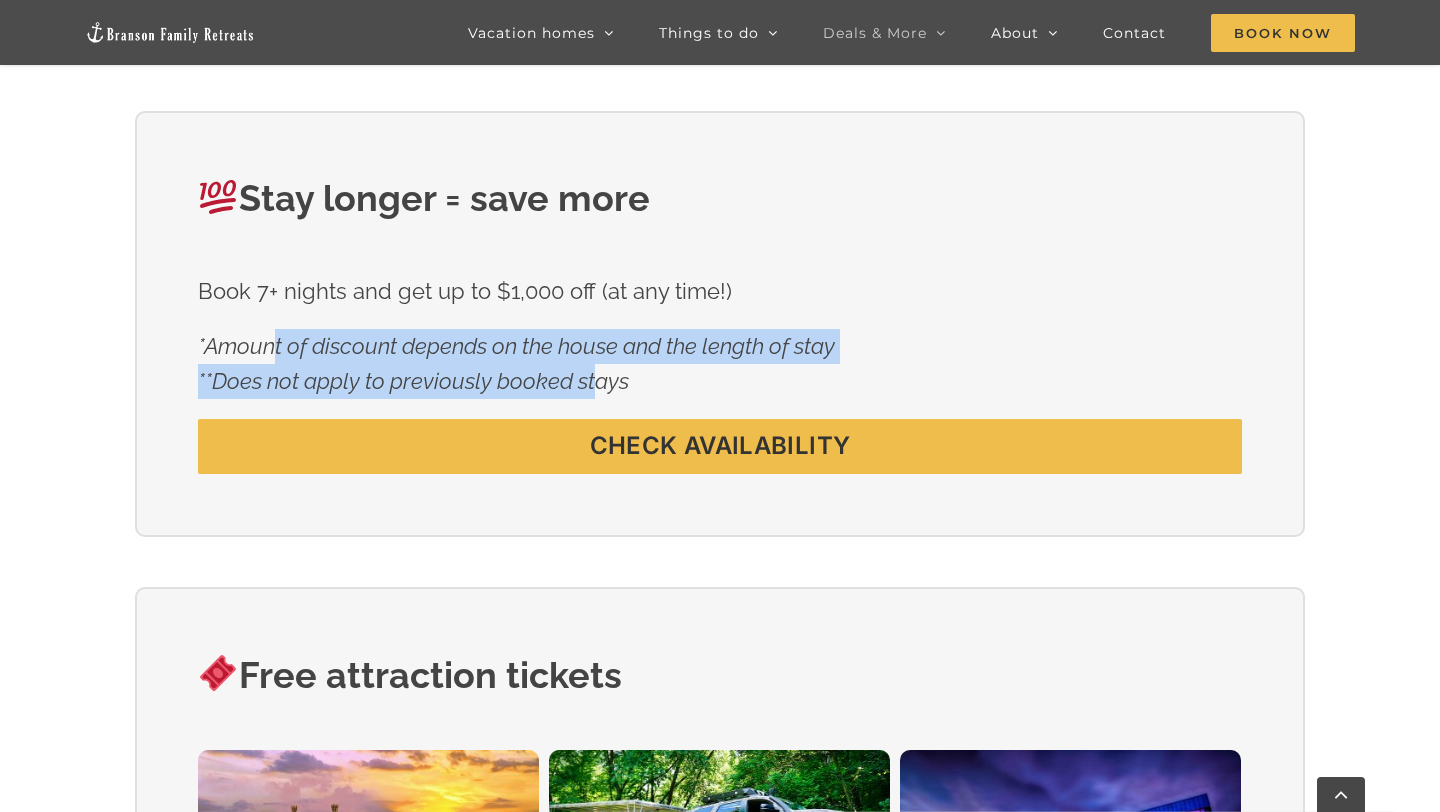click on "*Amount of discount depends on the house and the length of stay
**Does not apply to previously booked stays" at bounding box center (516, 363) 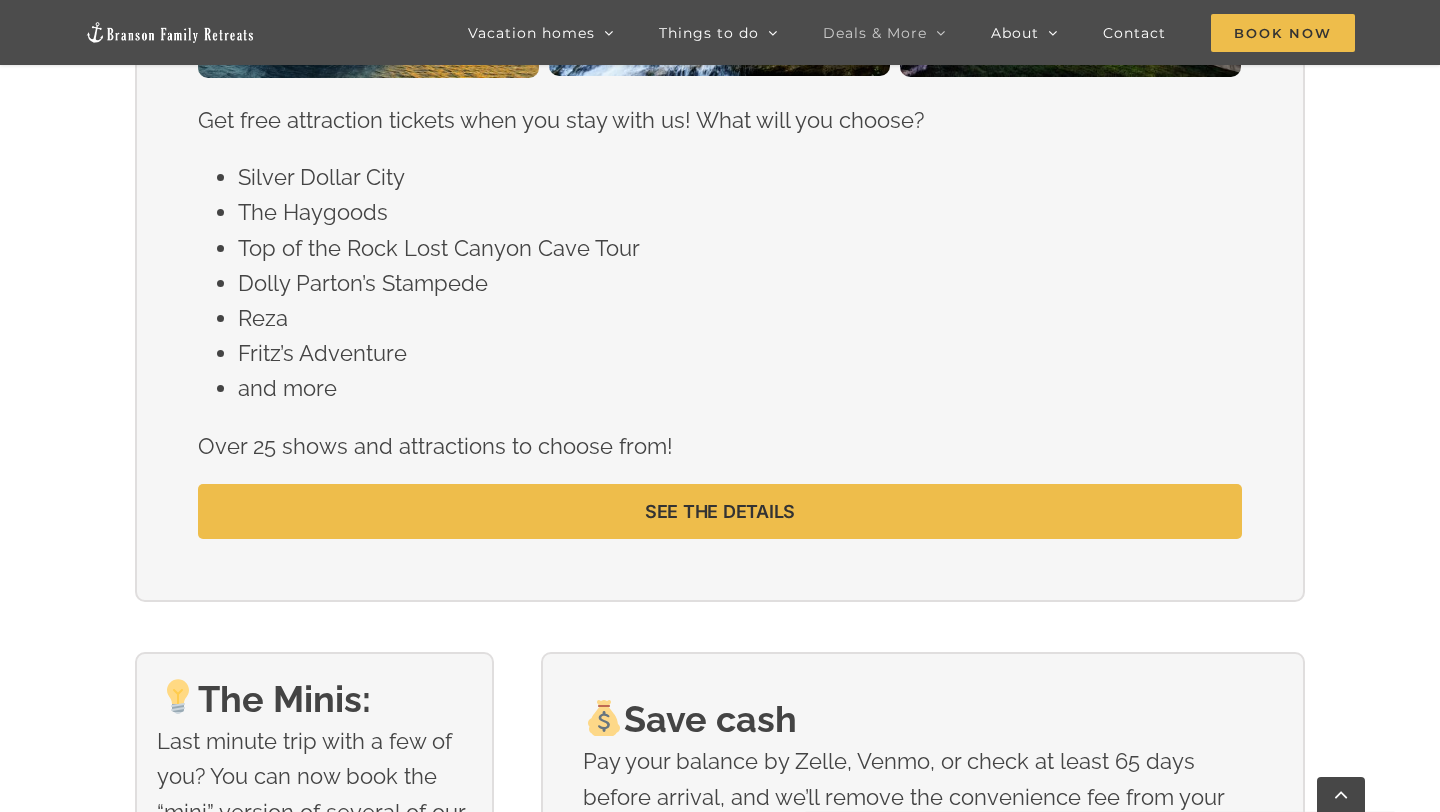 scroll, scrollTop: 2108, scrollLeft: 0, axis: vertical 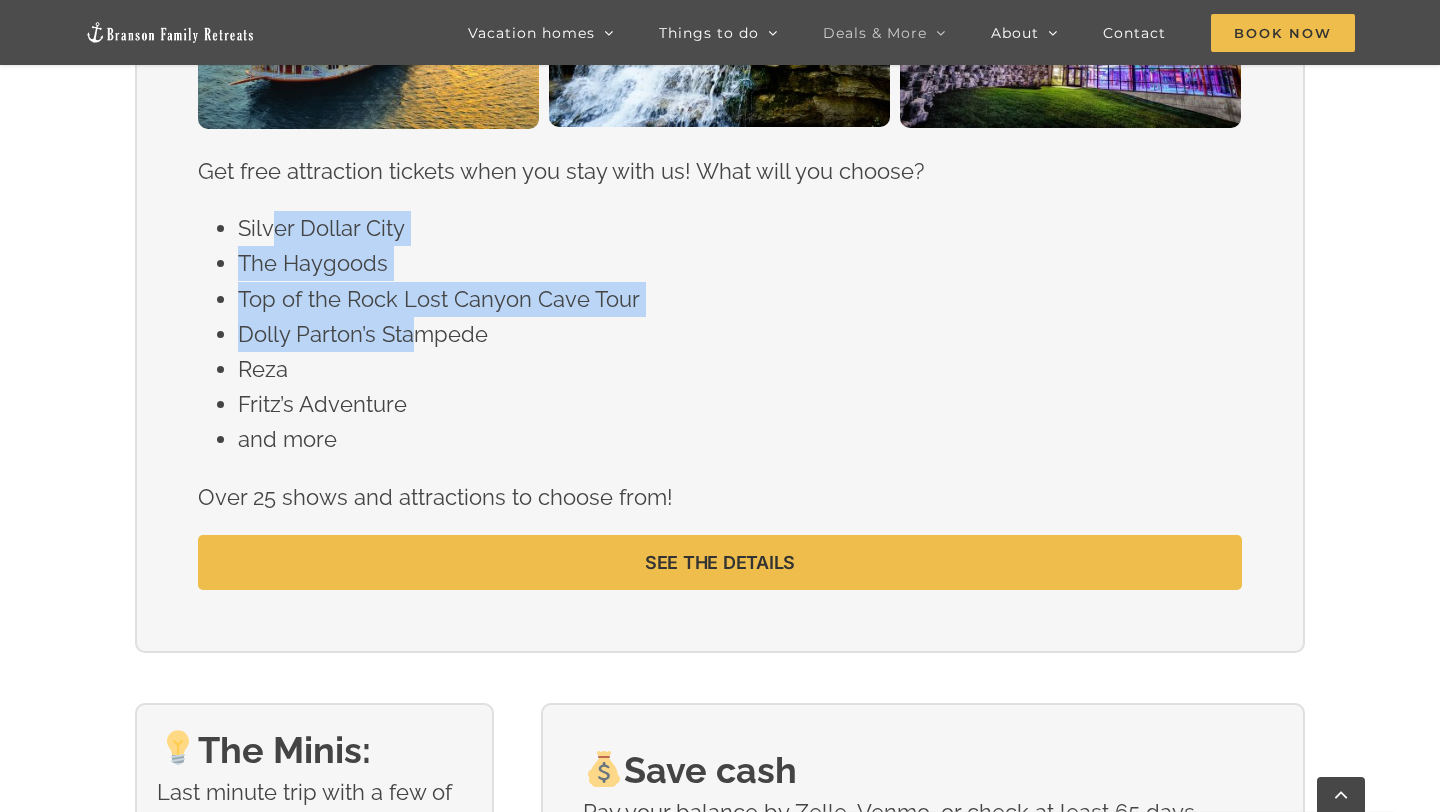 drag, startPoint x: 268, startPoint y: 261, endPoint x: 410, endPoint y: 385, distance: 188.52055 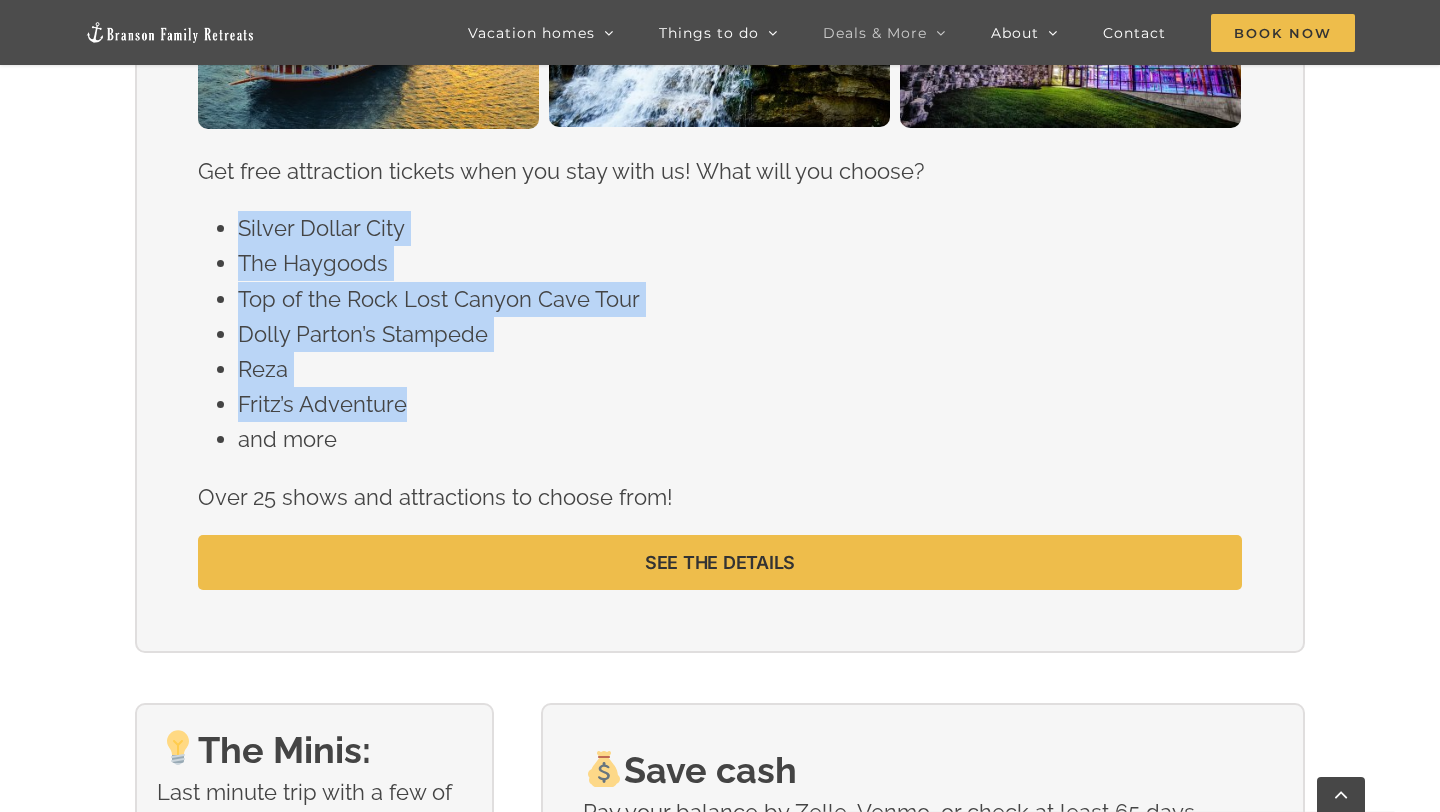 drag, startPoint x: 416, startPoint y: 450, endPoint x: 329, endPoint y: 229, distance: 237.50789 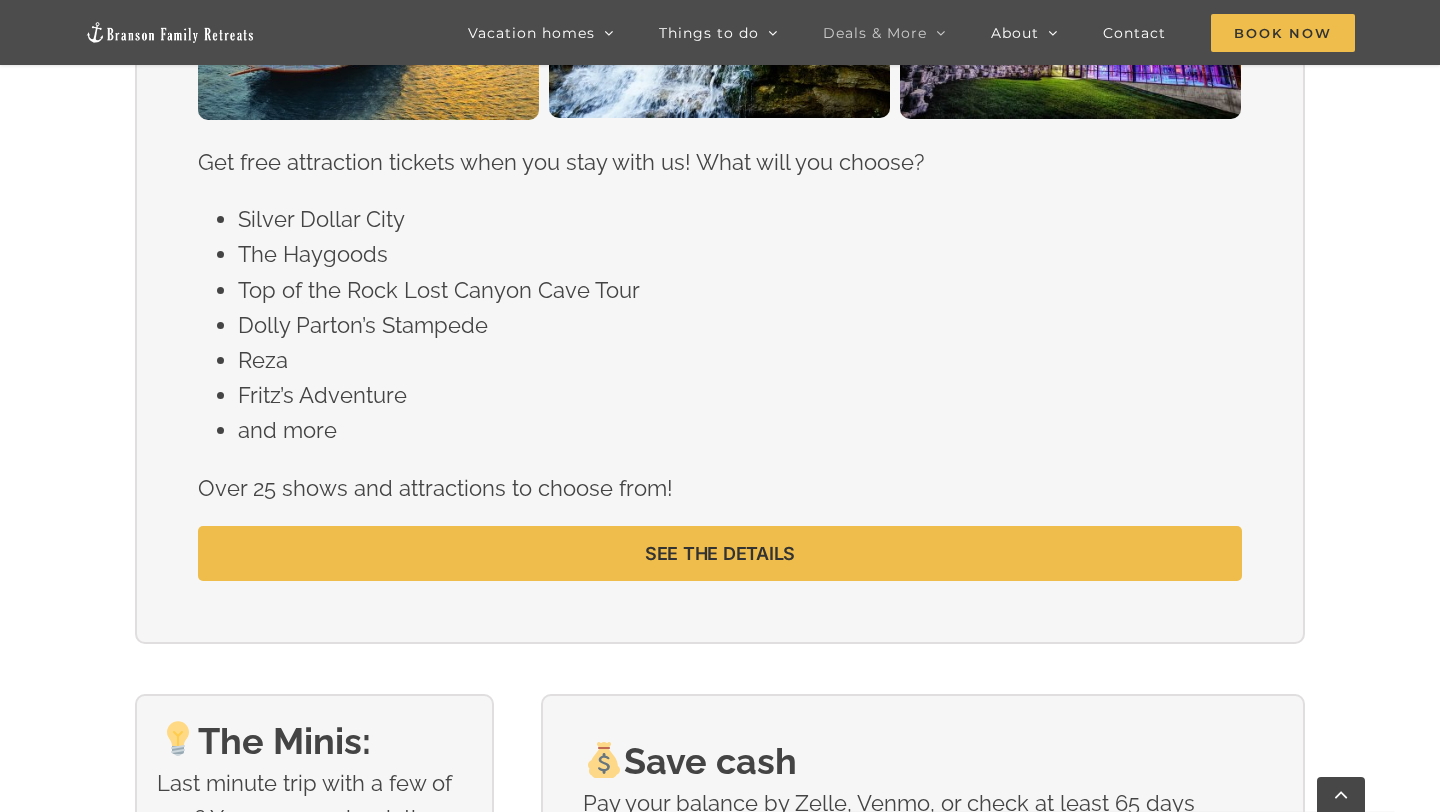 scroll, scrollTop: 2151, scrollLeft: 0, axis: vertical 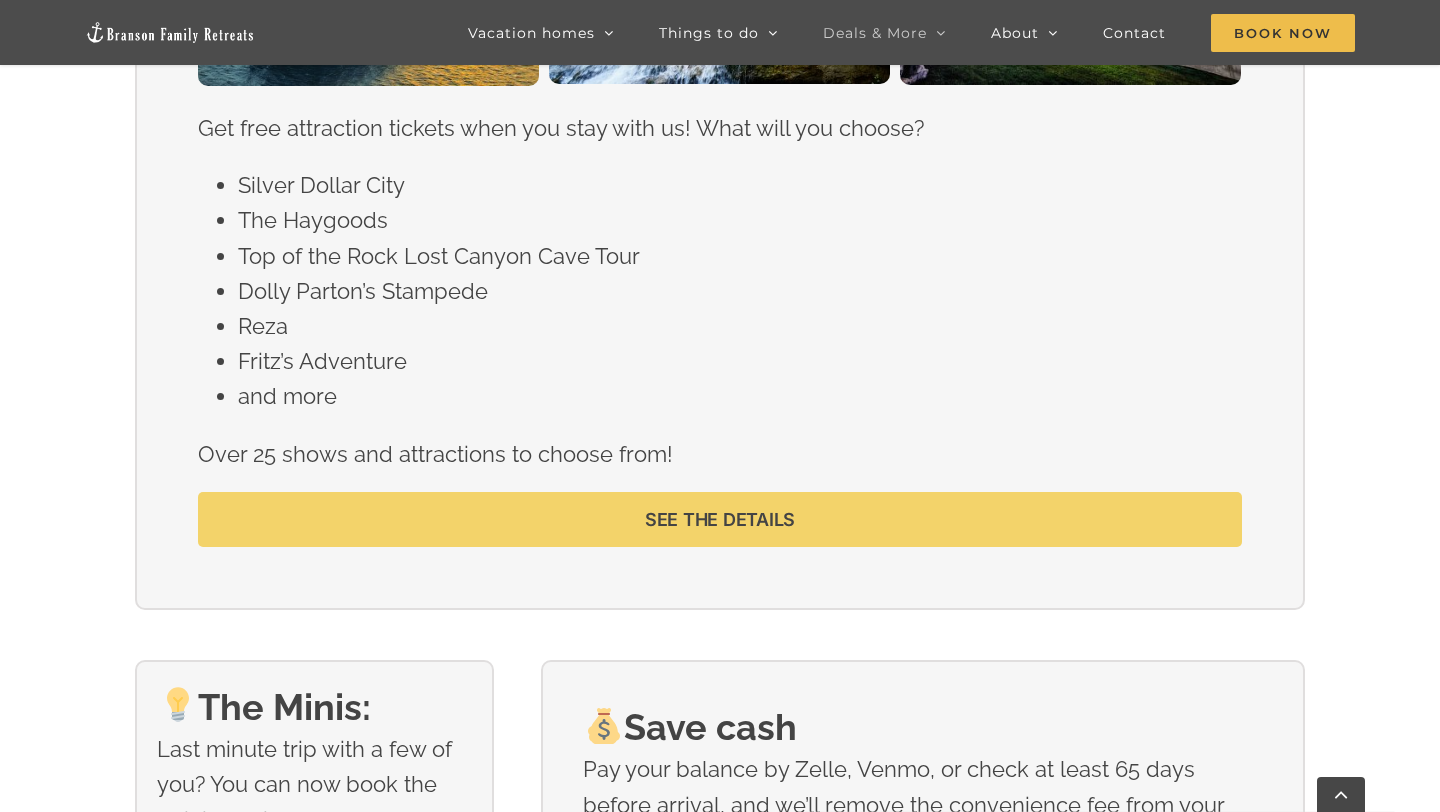 click on "SEE THE DETAILS" at bounding box center [720, 519] 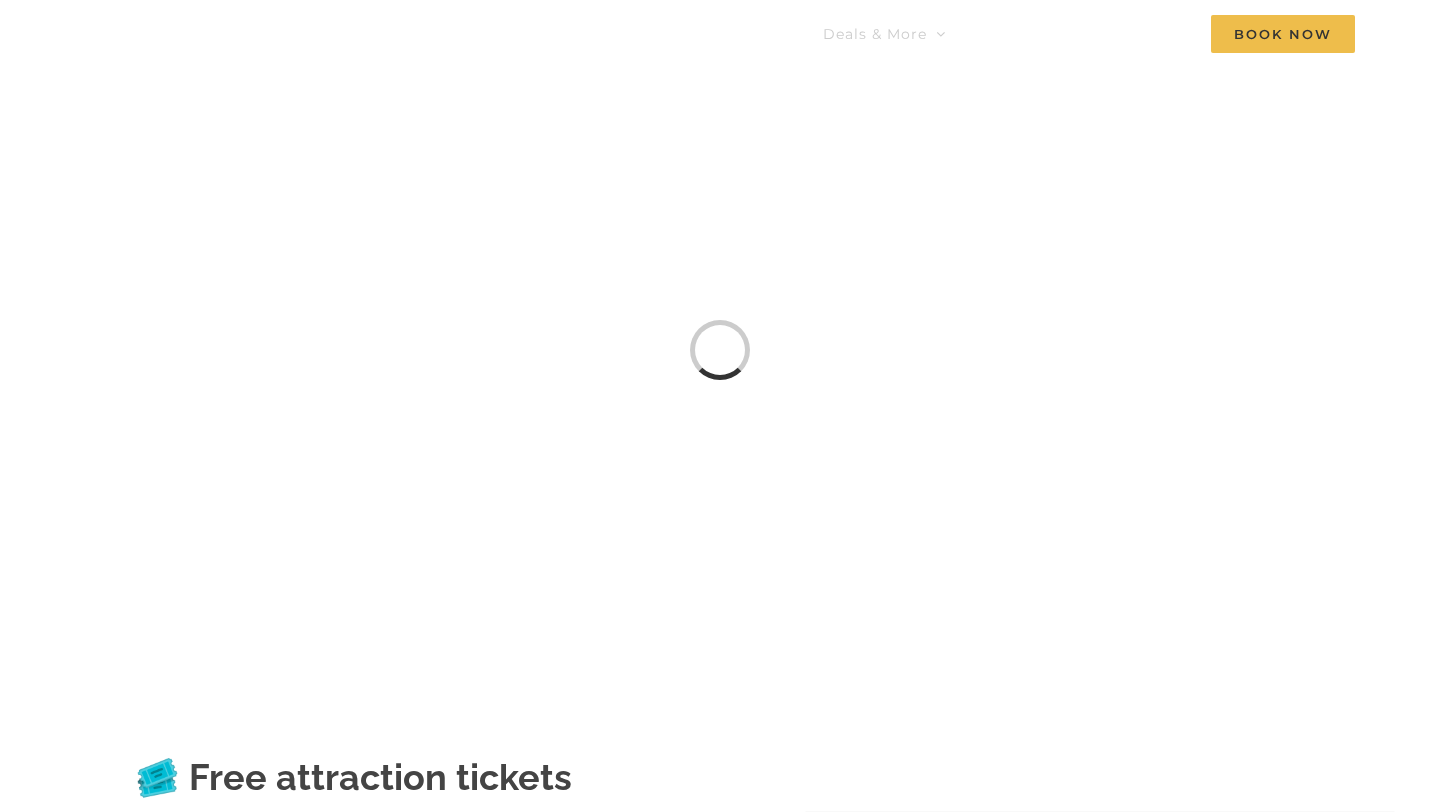 scroll, scrollTop: 0, scrollLeft: 0, axis: both 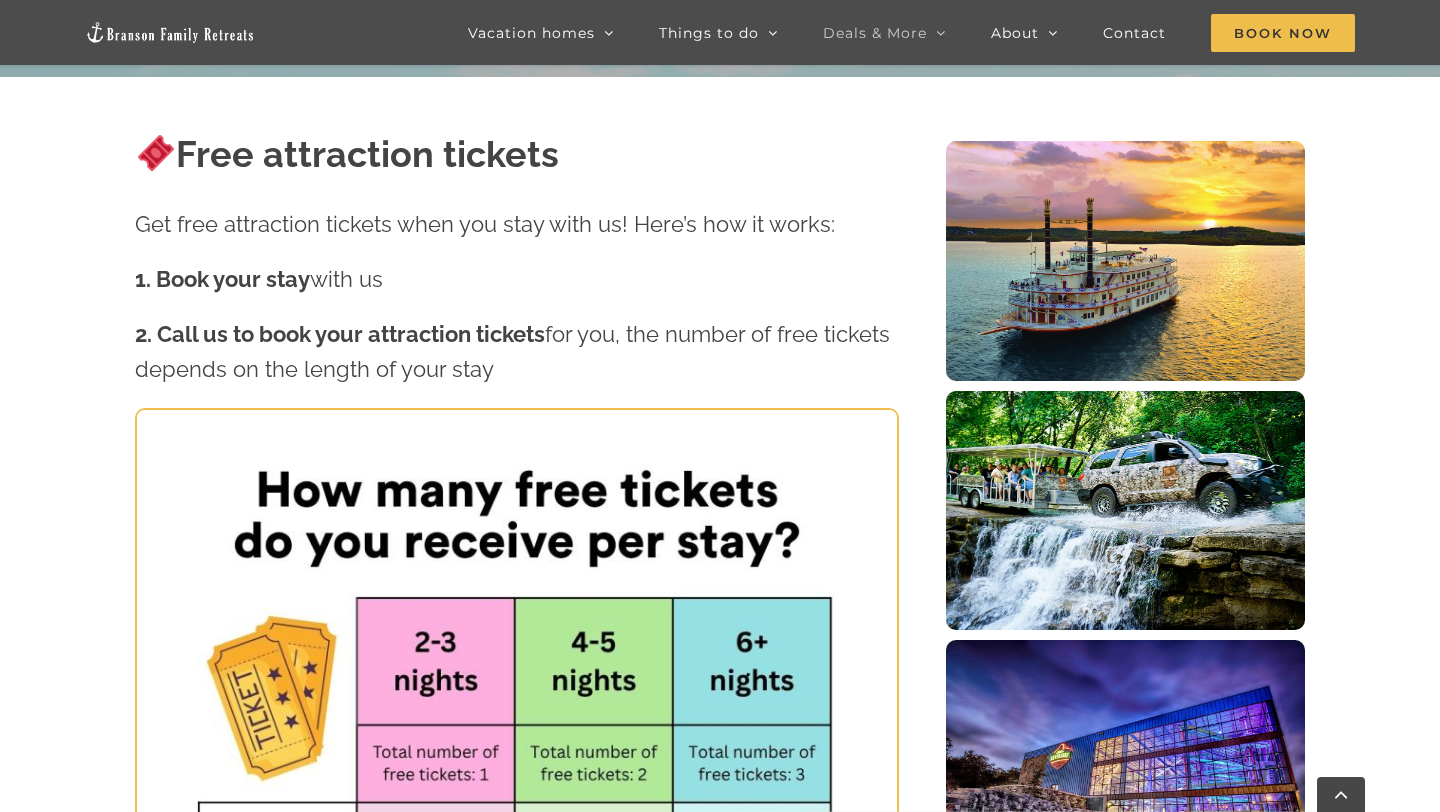 drag, startPoint x: 551, startPoint y: 335, endPoint x: 573, endPoint y: 383, distance: 52.801514 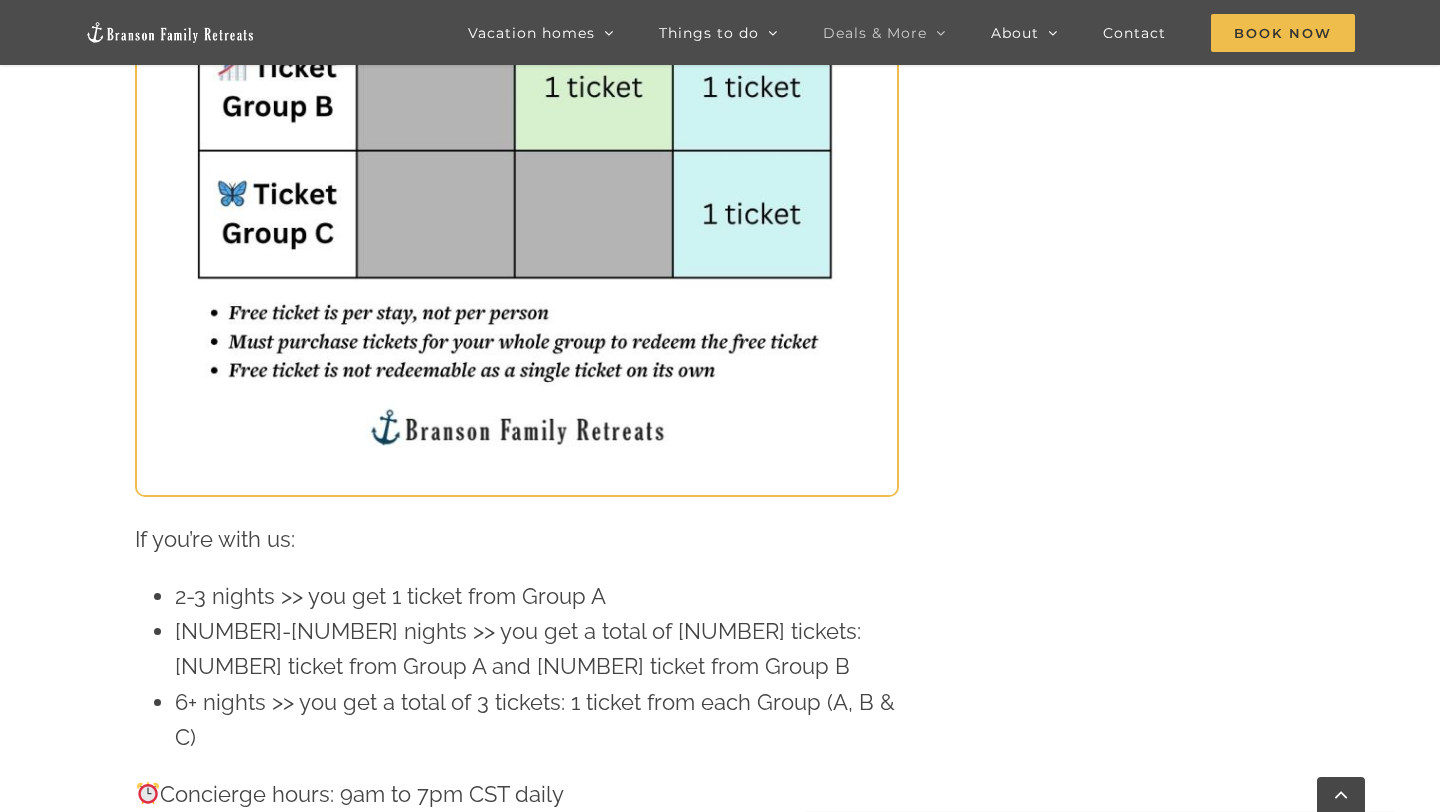 scroll, scrollTop: 1702, scrollLeft: 0, axis: vertical 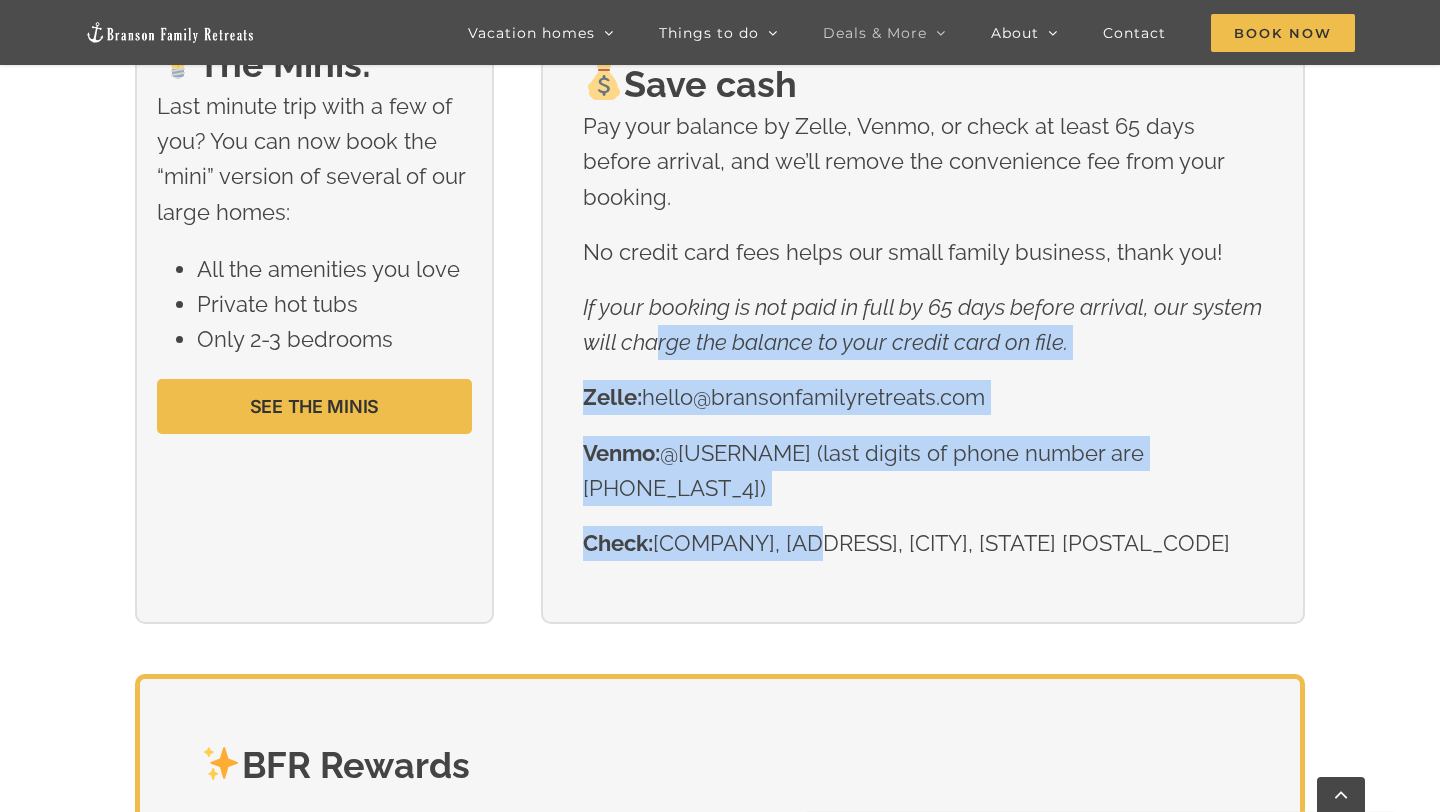 drag, startPoint x: 661, startPoint y: 336, endPoint x: 808, endPoint y: 502, distance: 221.73183 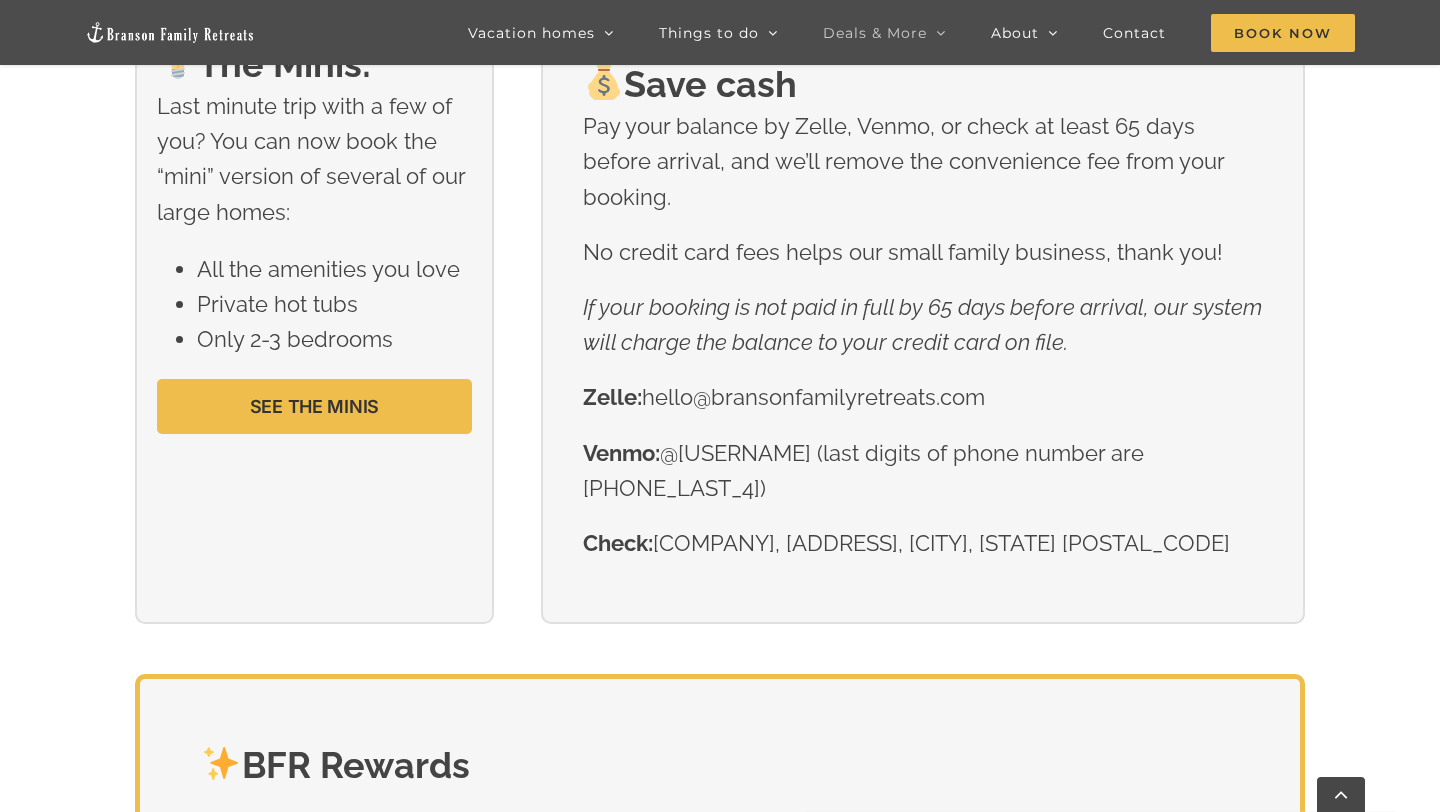 click on "Check:  VHB LLC, PO Box 214, Union, MO 63084" at bounding box center [922, 543] 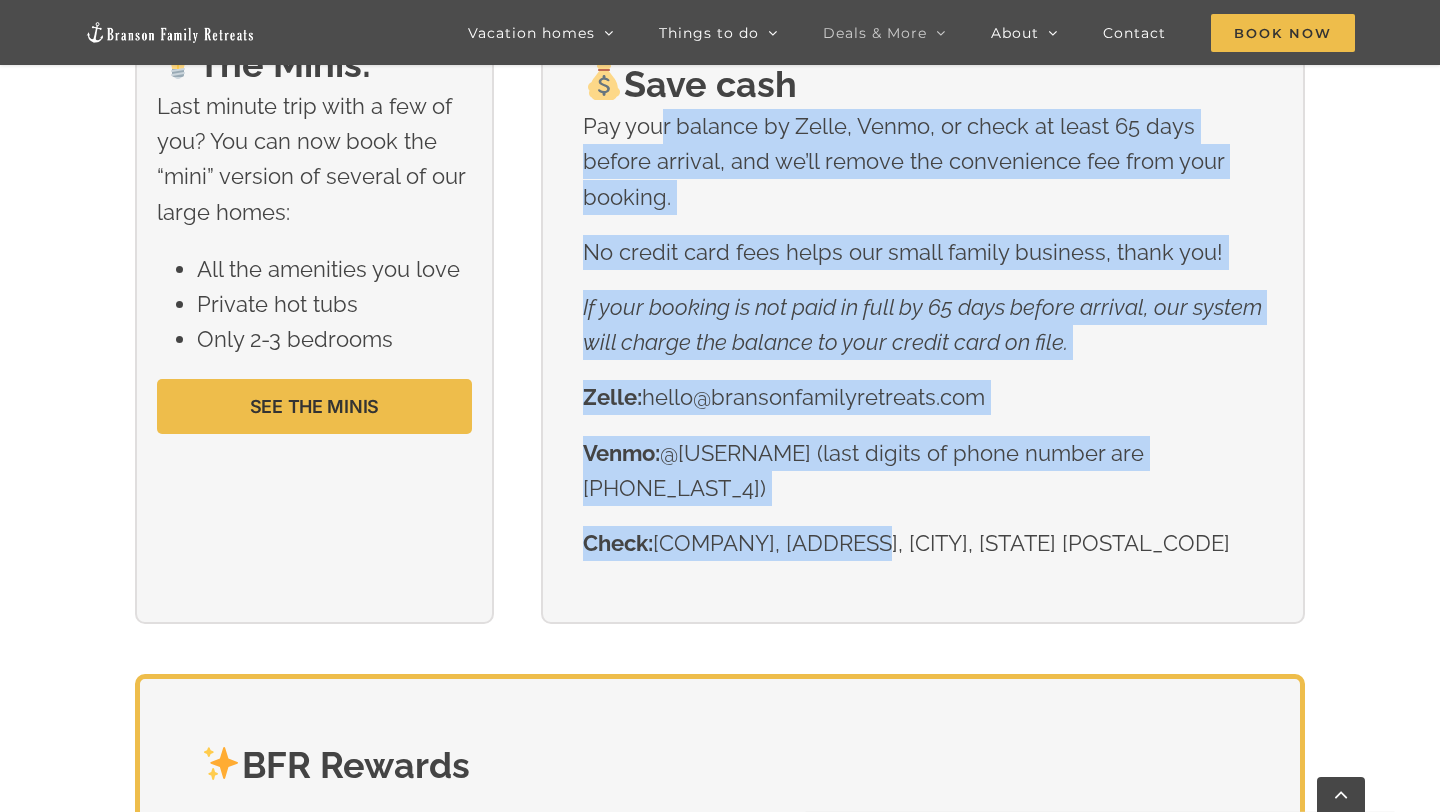 drag, startPoint x: 860, startPoint y: 519, endPoint x: 662, endPoint y: 173, distance: 398.6477 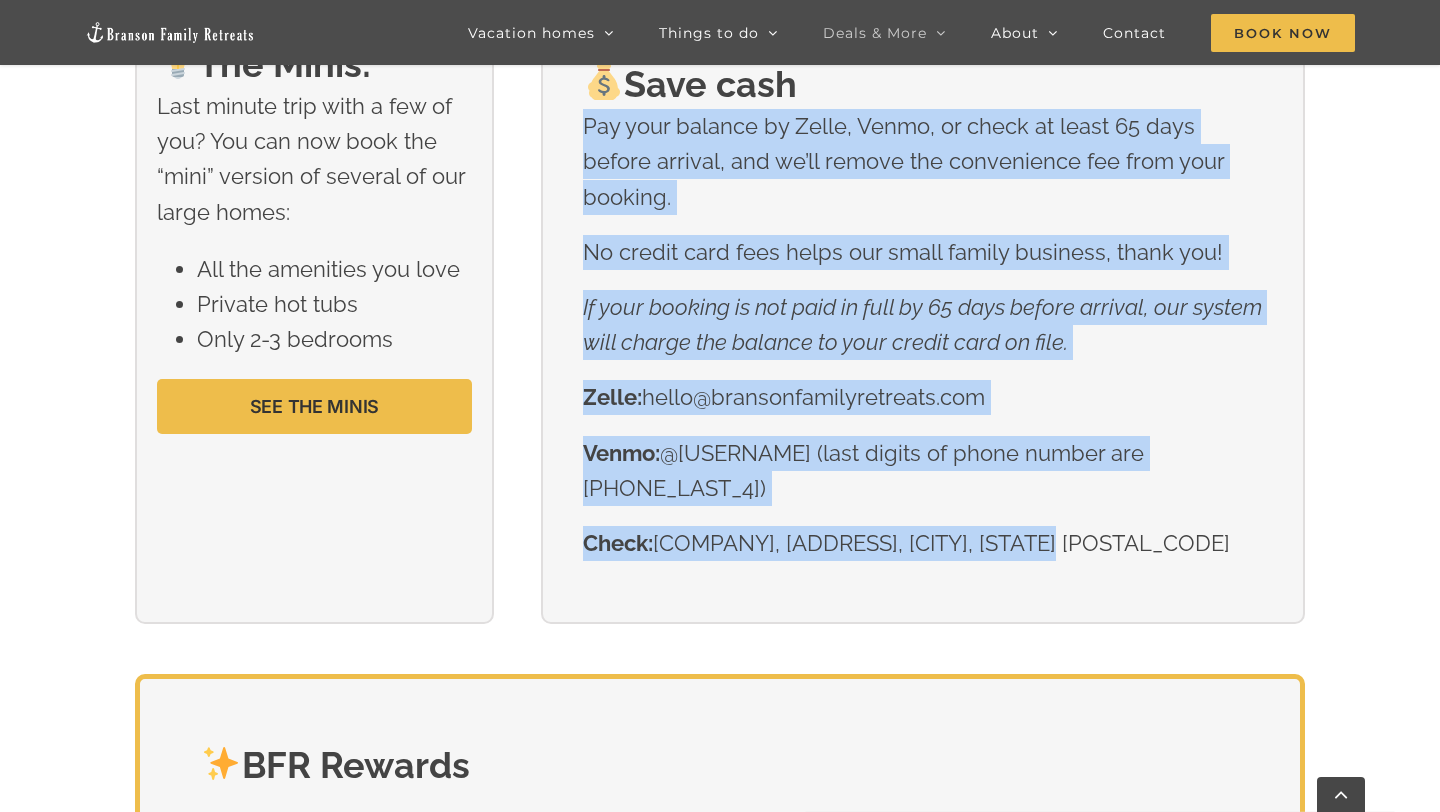drag, startPoint x: 565, startPoint y: 156, endPoint x: 1133, endPoint y: 544, distance: 687.8721 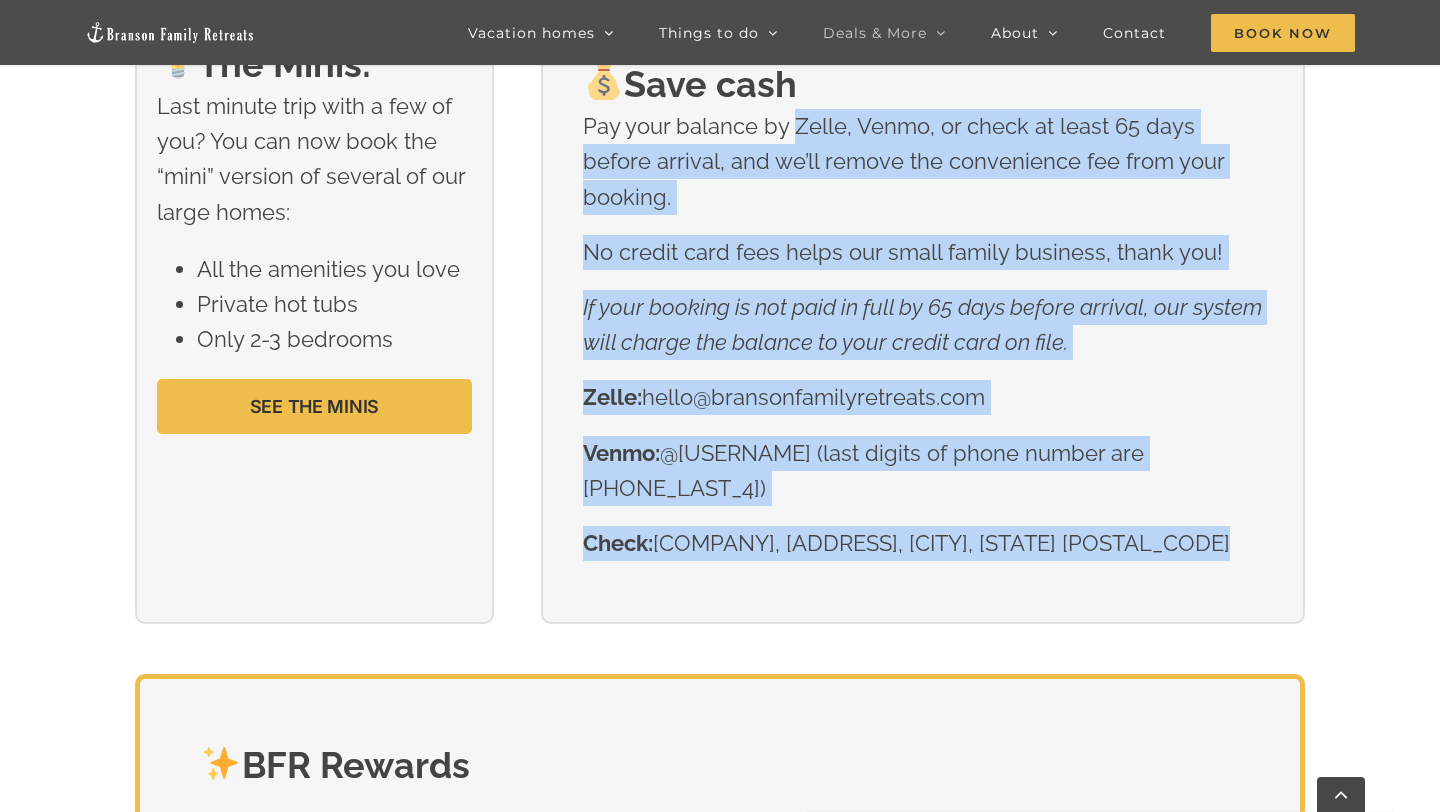 drag, startPoint x: 1133, startPoint y: 544, endPoint x: 796, endPoint y: 170, distance: 503.43323 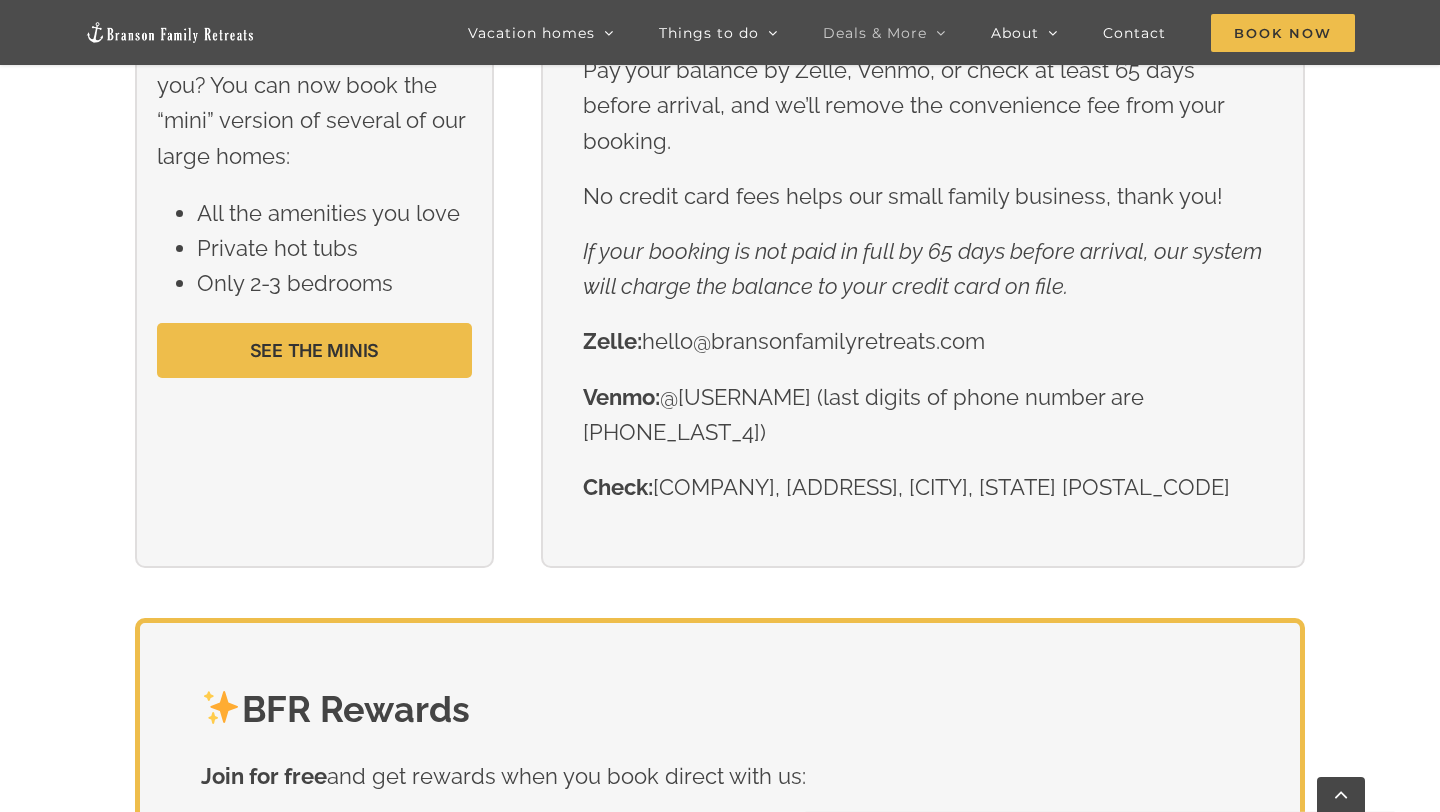 scroll, scrollTop: 2851, scrollLeft: 0, axis: vertical 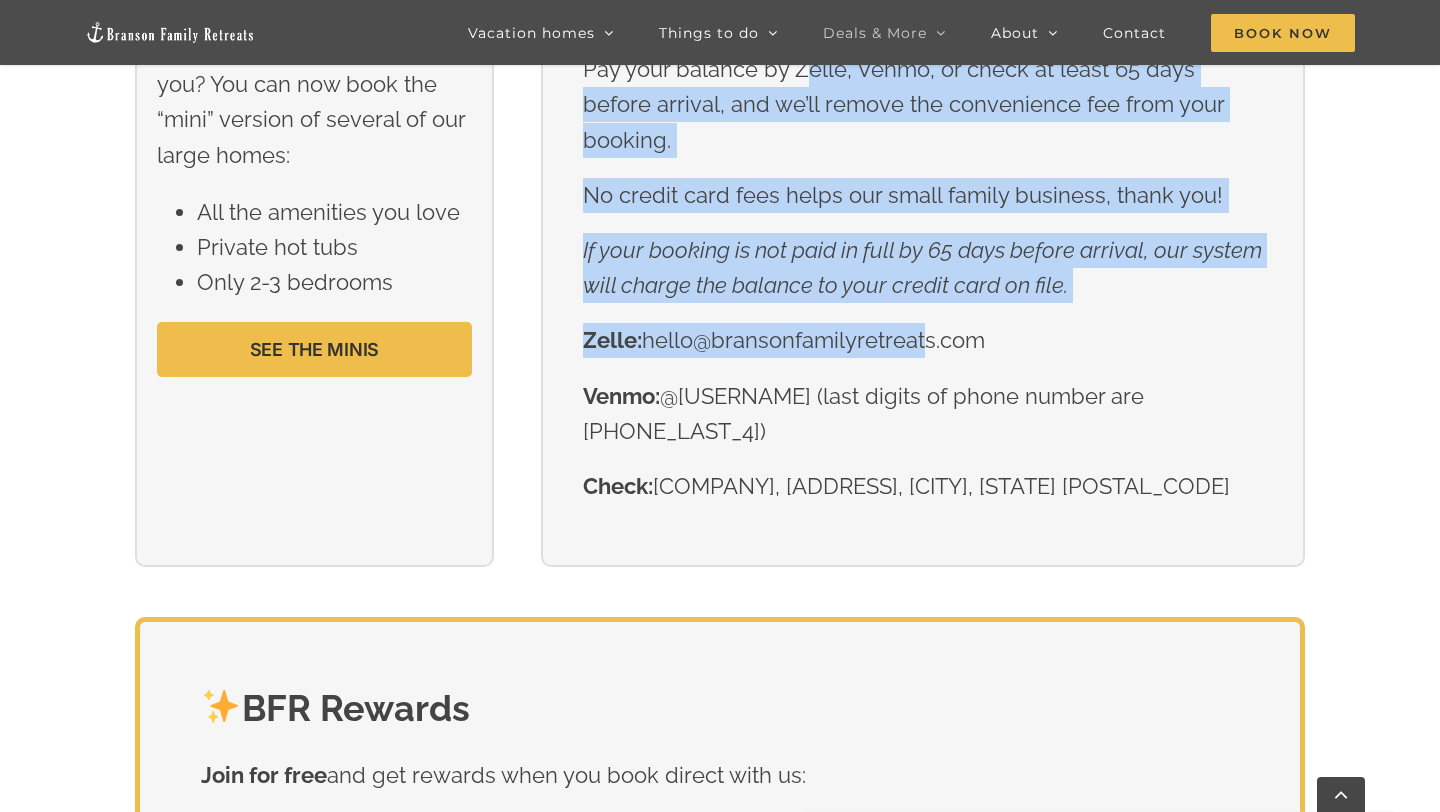 drag, startPoint x: 802, startPoint y: 113, endPoint x: 922, endPoint y: 334, distance: 251.47763 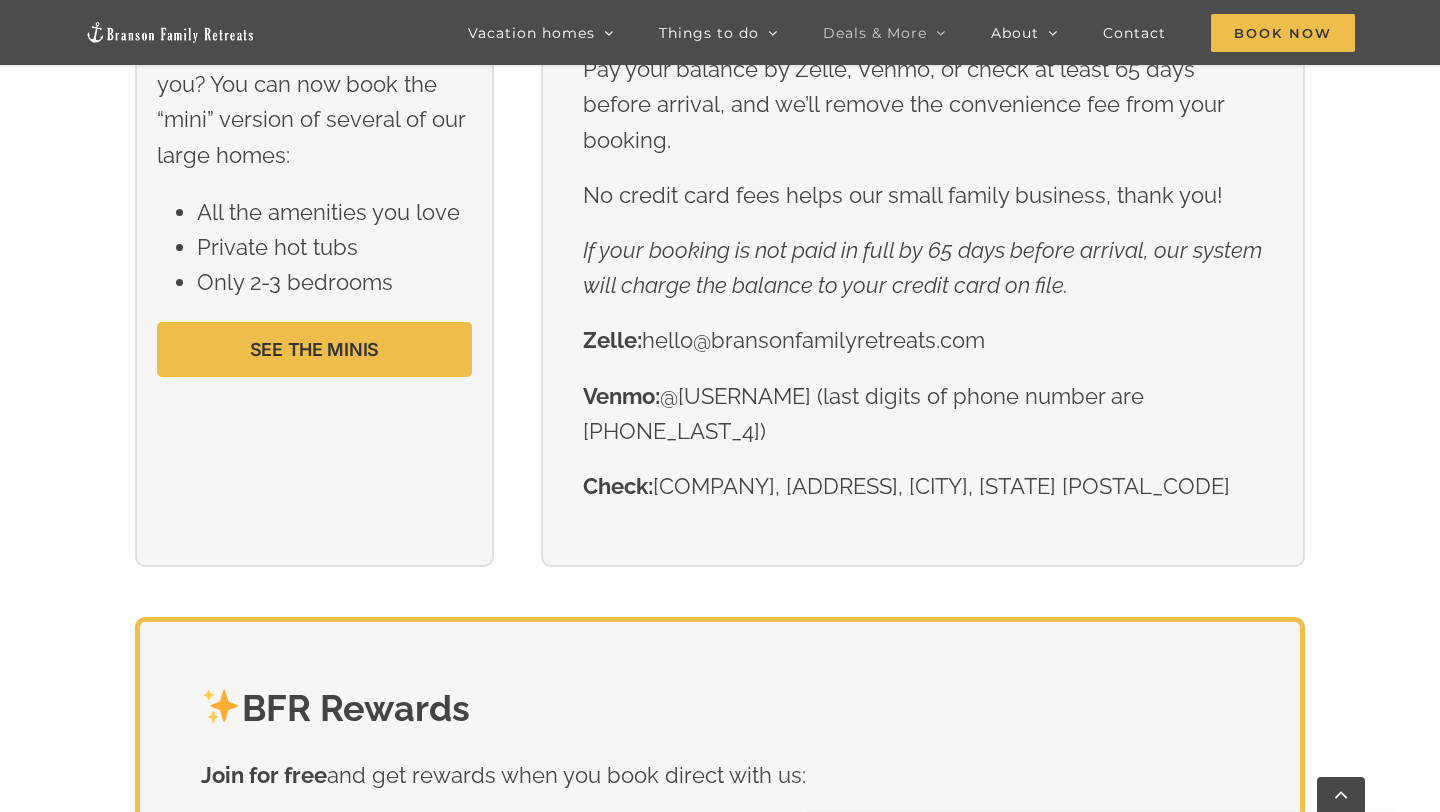 click on "Zelle:  hello@bransonfamilyretreats.com" at bounding box center (922, 340) 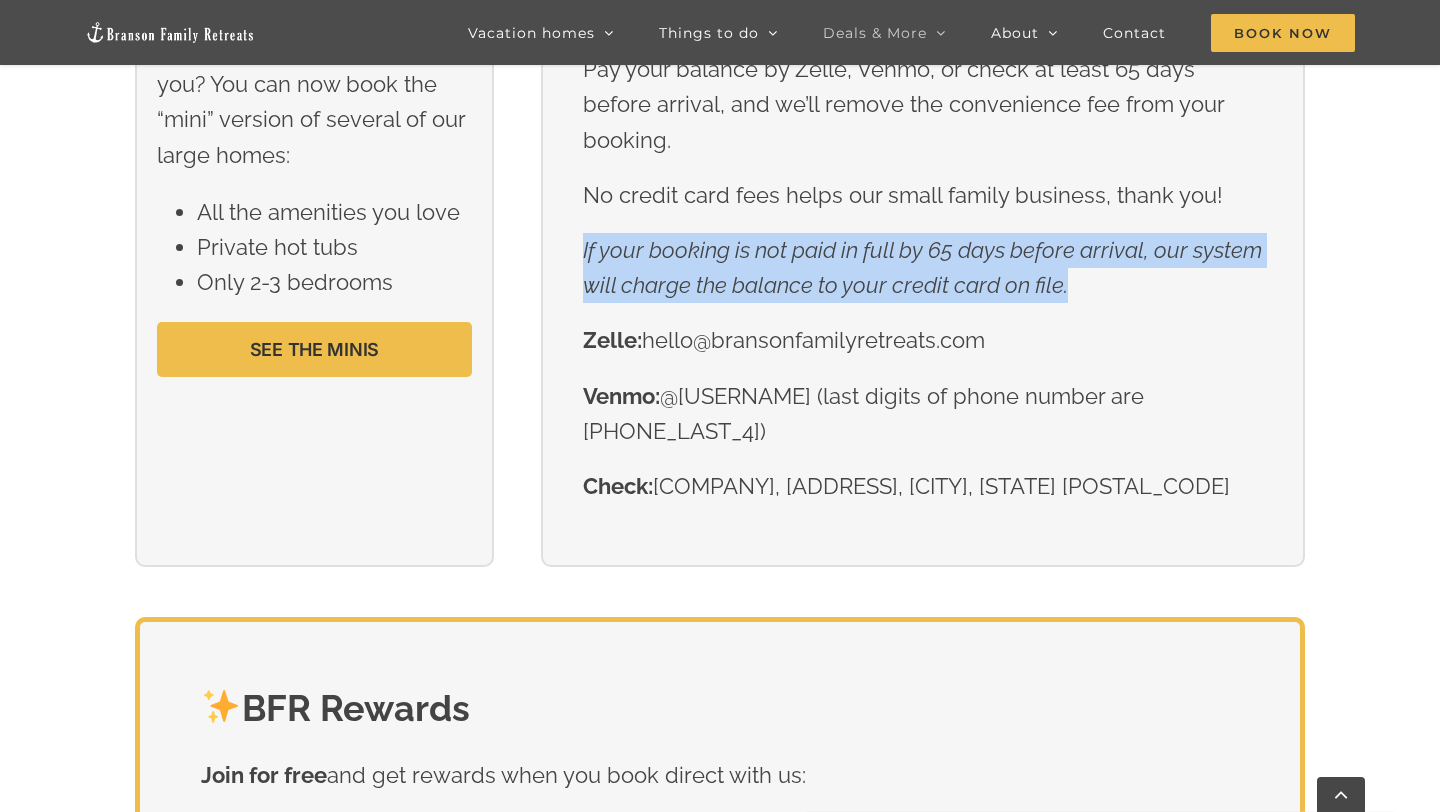 drag, startPoint x: 1068, startPoint y: 297, endPoint x: 648, endPoint y: 228, distance: 425.63013 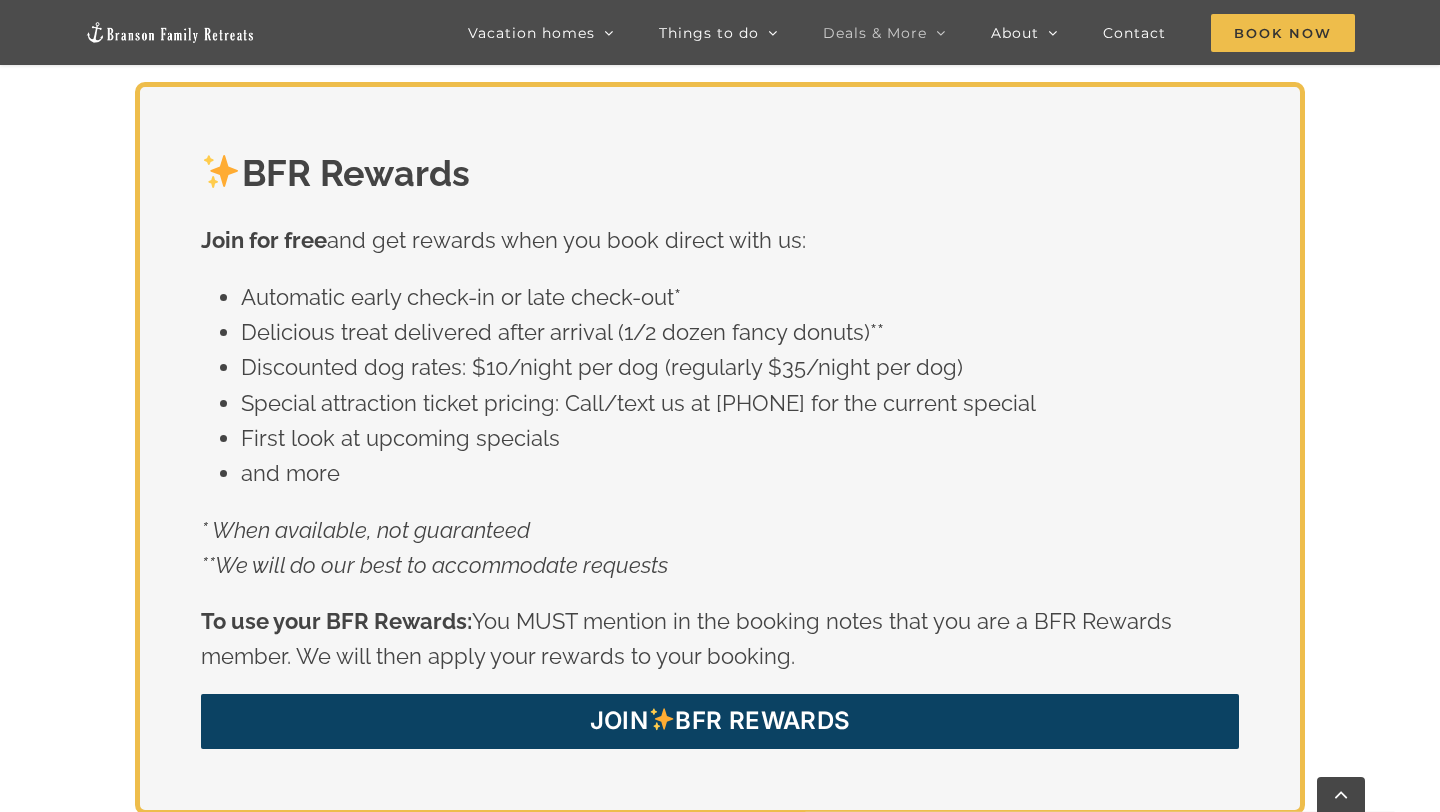 scroll, scrollTop: 3387, scrollLeft: 0, axis: vertical 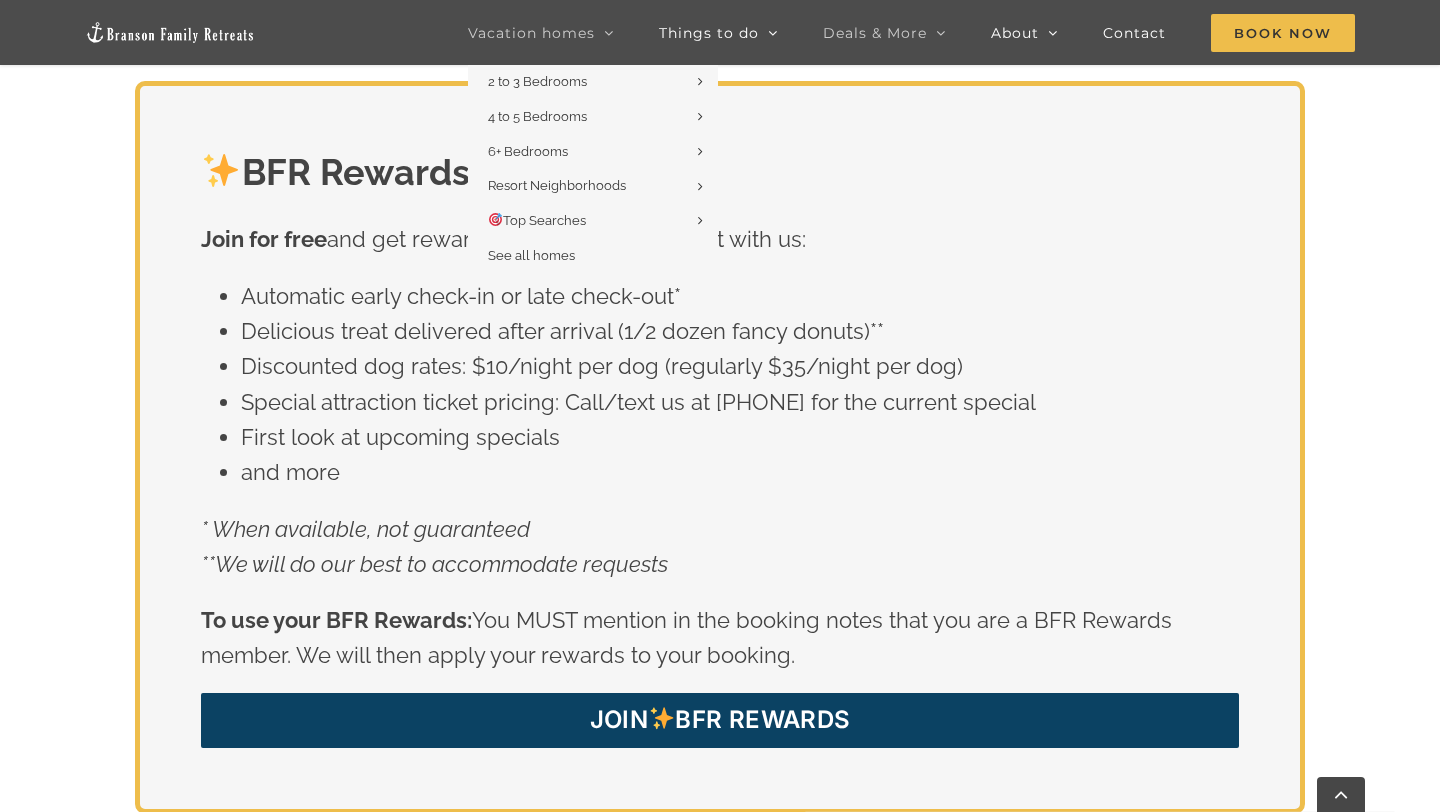 click on "Vacation homes" at bounding box center (531, 33) 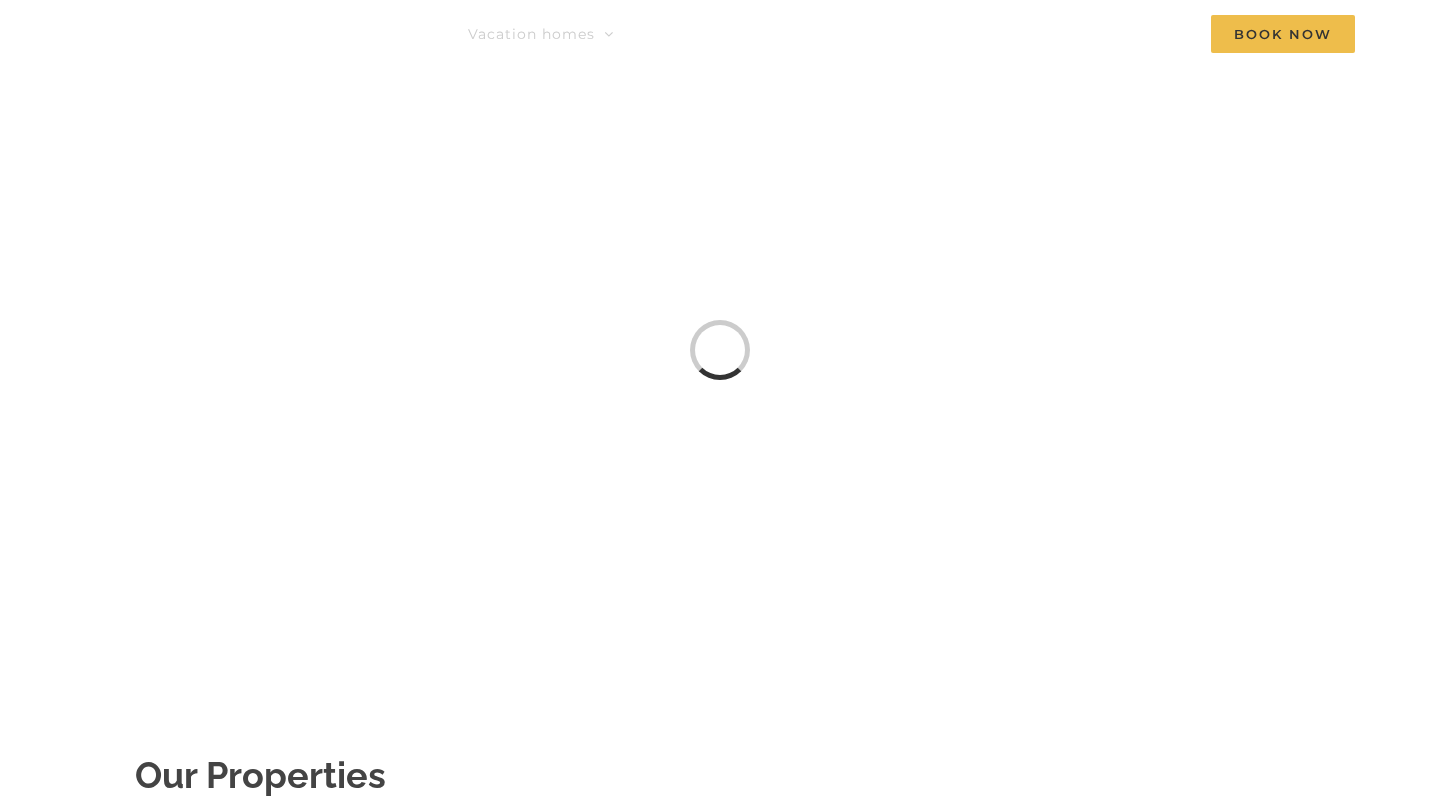 scroll, scrollTop: 0, scrollLeft: 0, axis: both 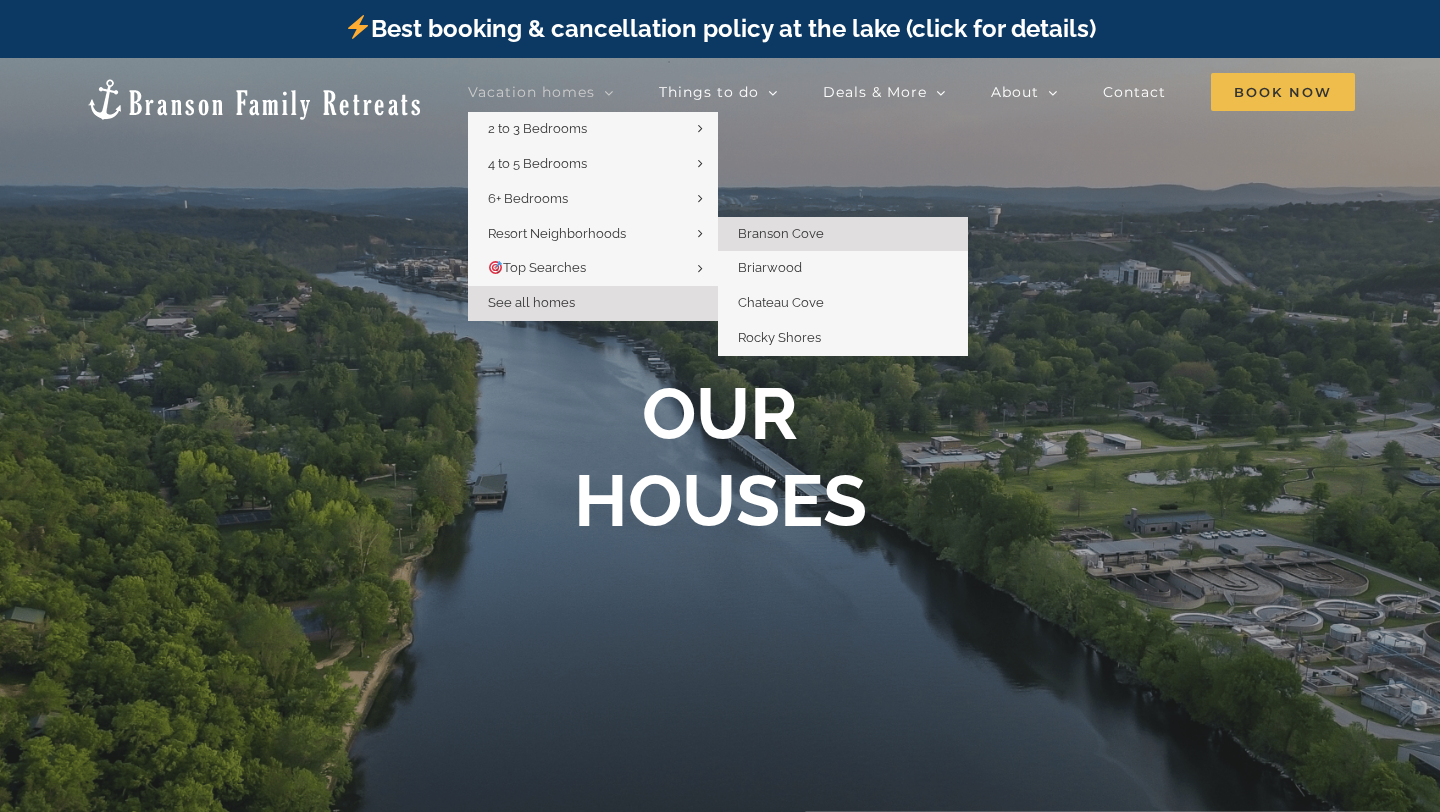 click on "Branson Cove" at bounding box center (781, 233) 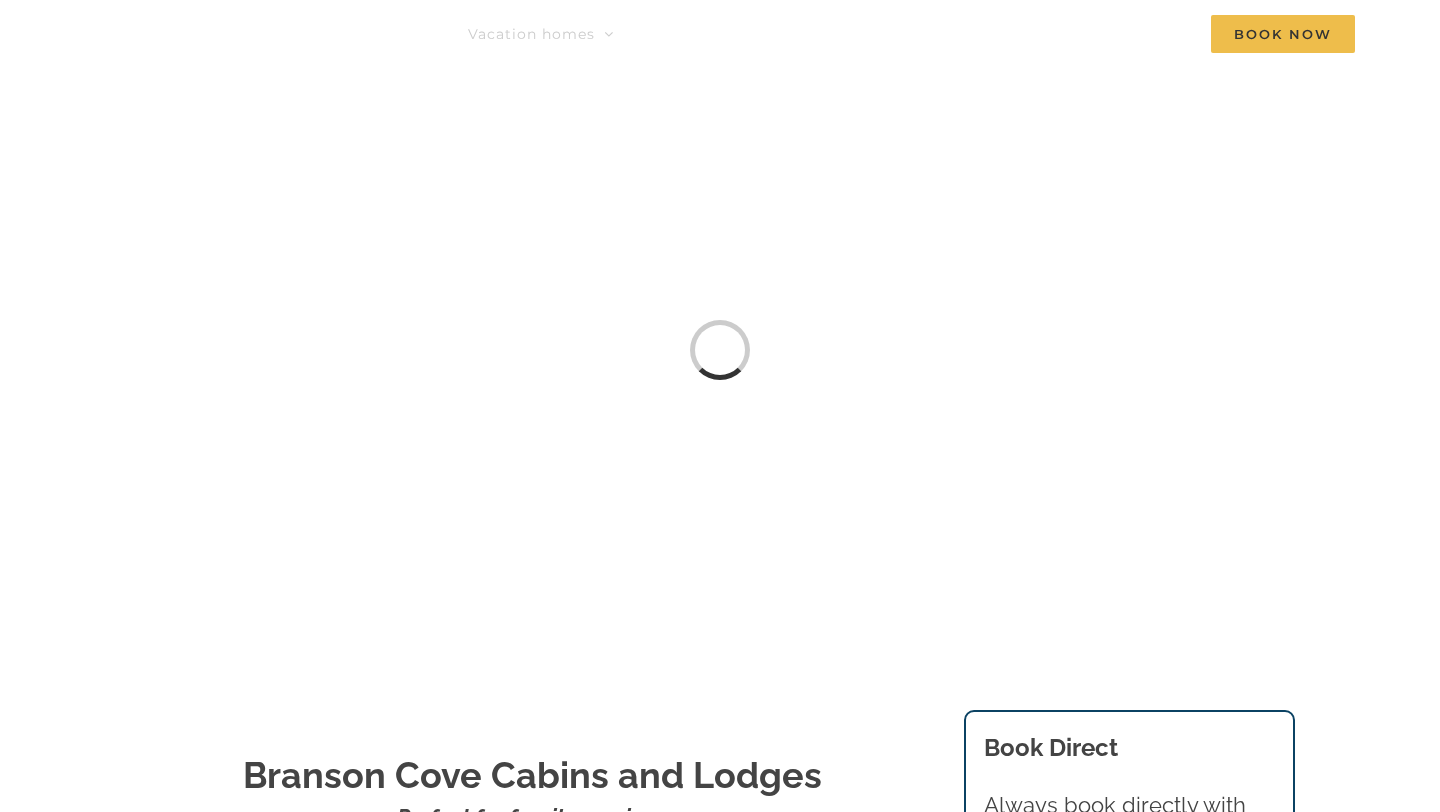 scroll, scrollTop: 0, scrollLeft: 0, axis: both 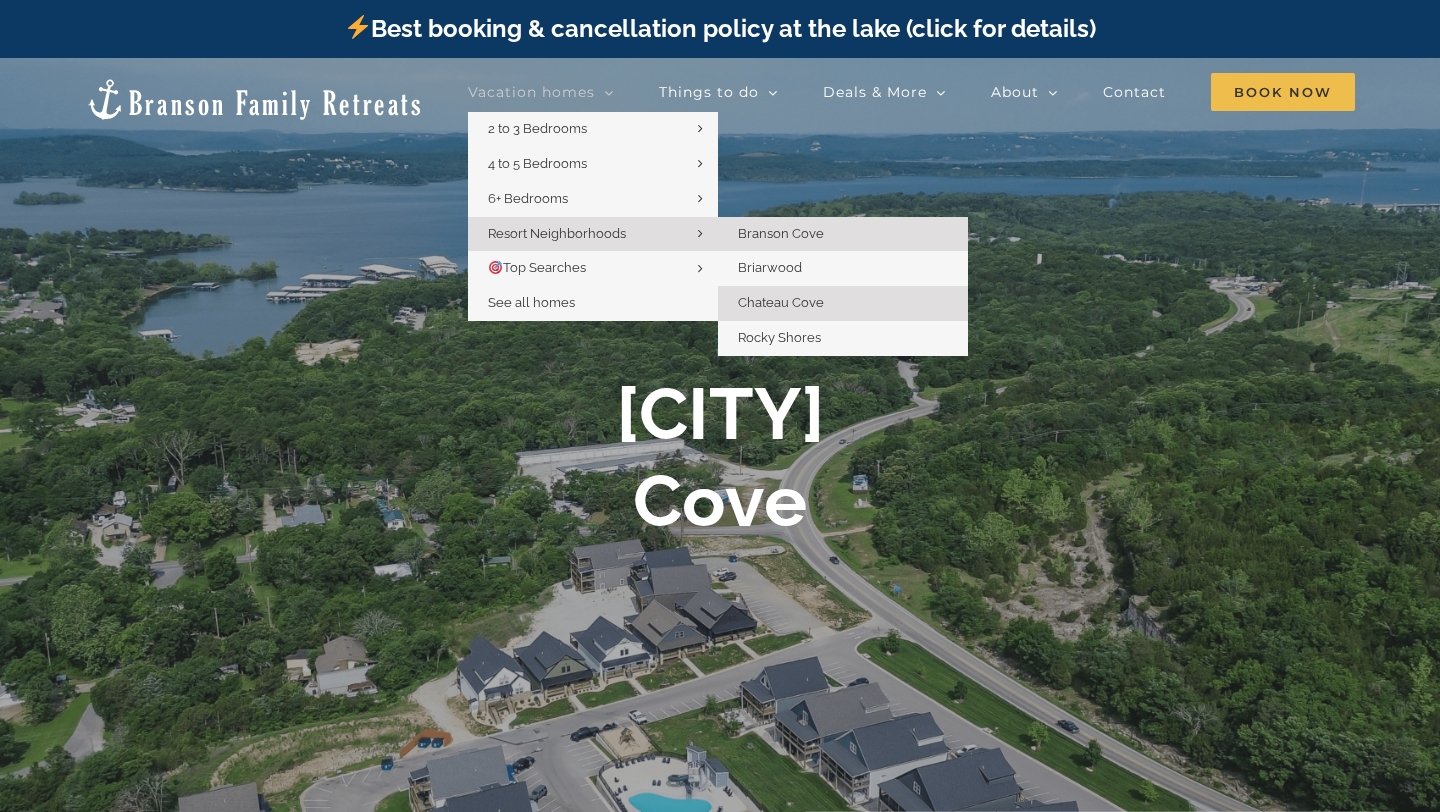 click on "Chateau Cove" at bounding box center (781, 302) 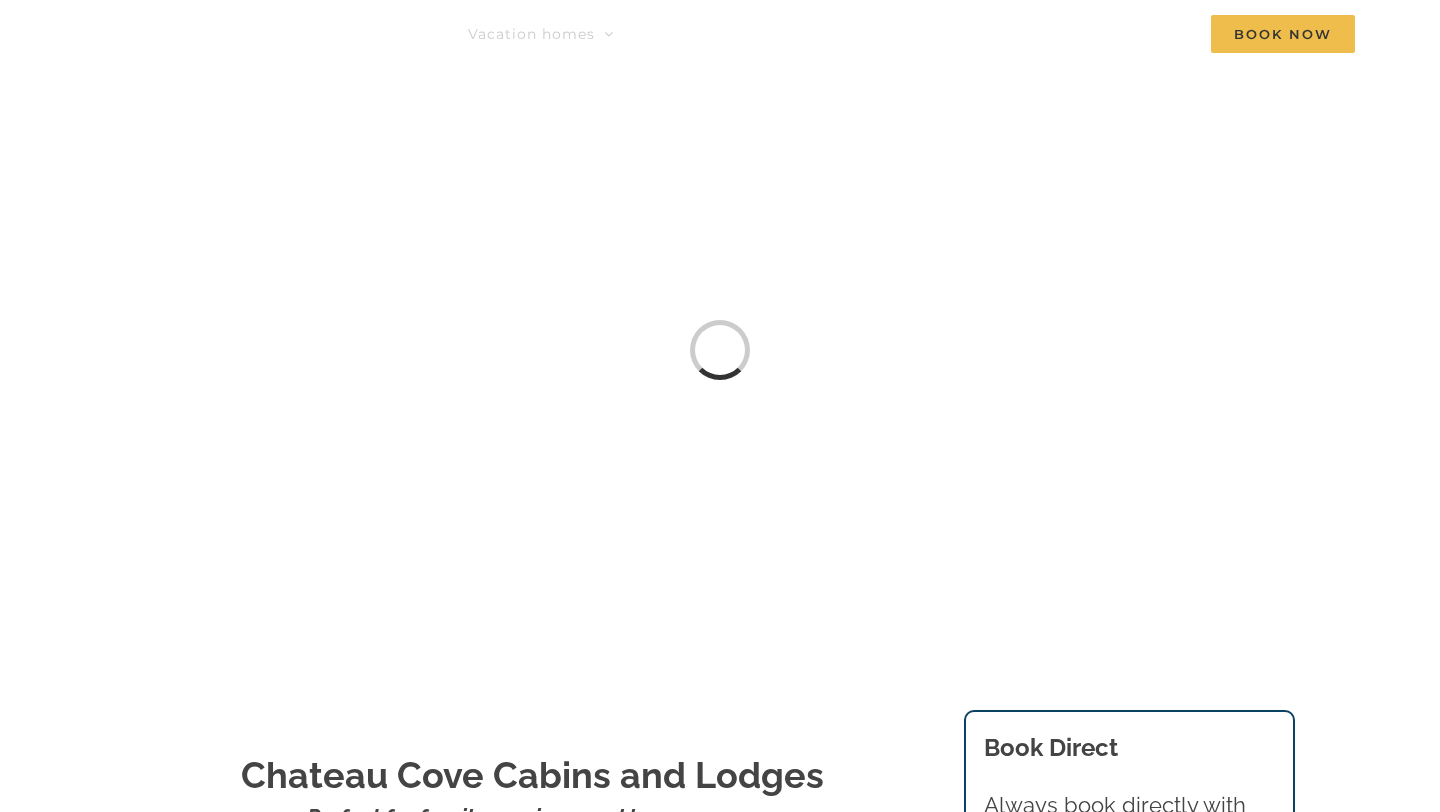 scroll, scrollTop: 0, scrollLeft: 0, axis: both 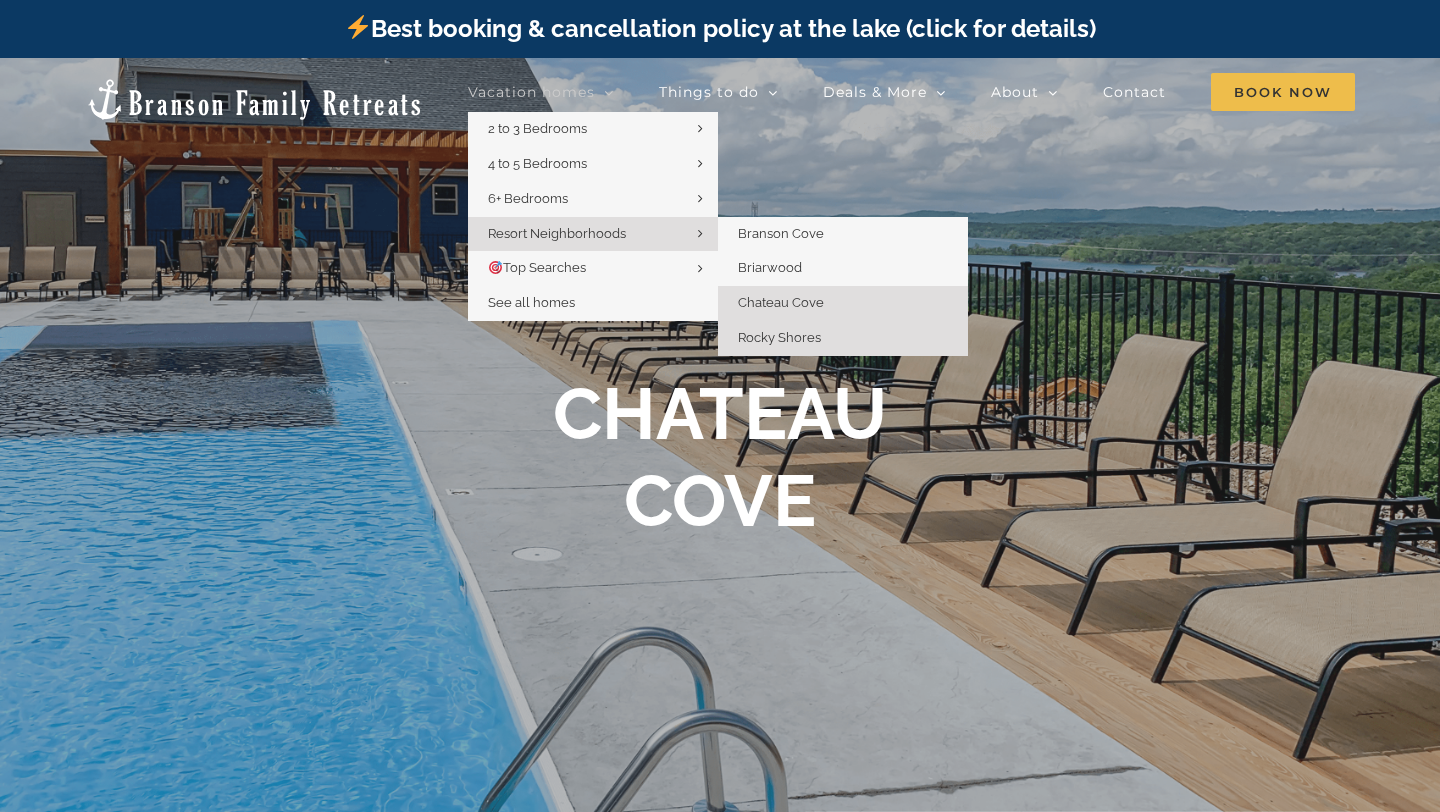 click on "Rocky Shores" at bounding box center [779, 337] 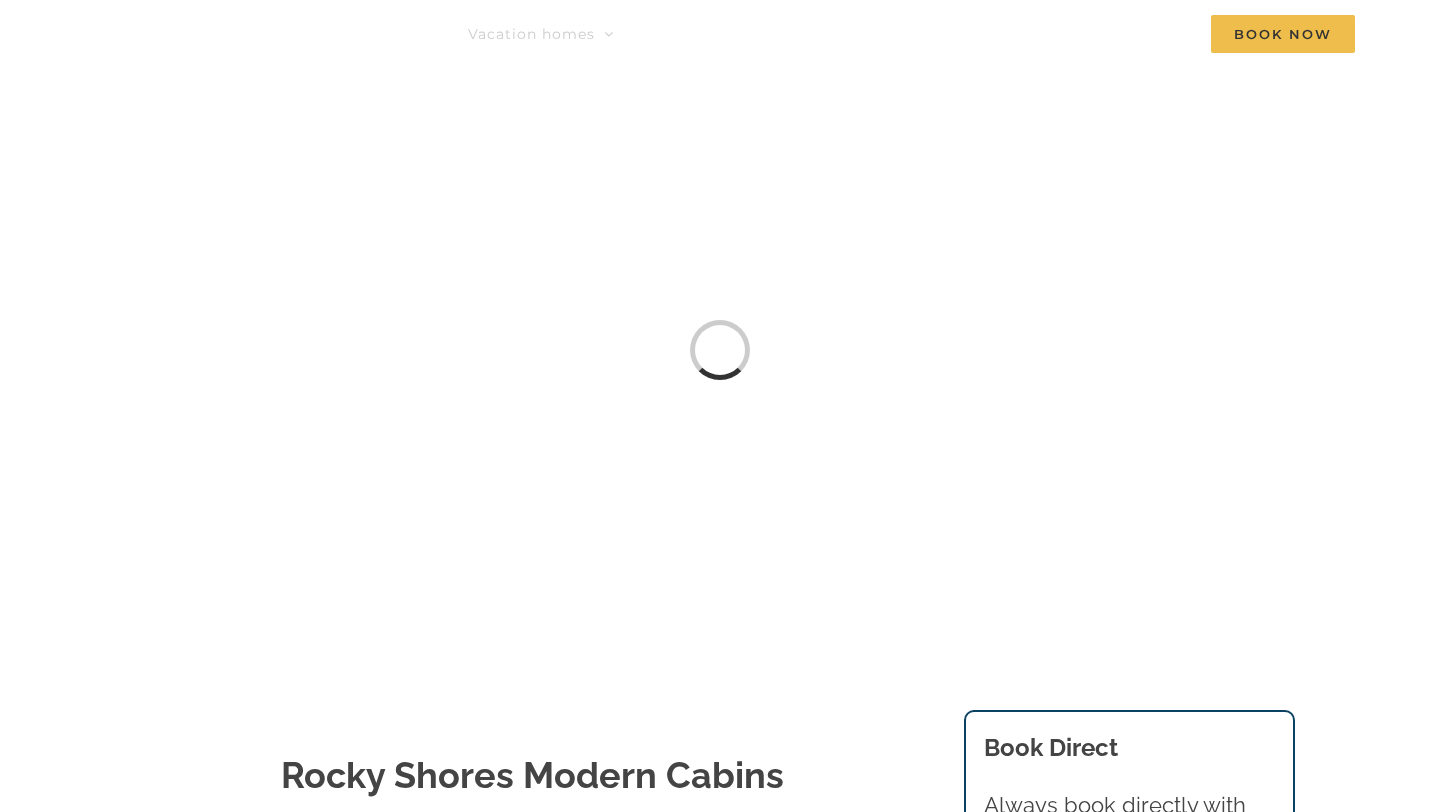 scroll, scrollTop: 0, scrollLeft: 0, axis: both 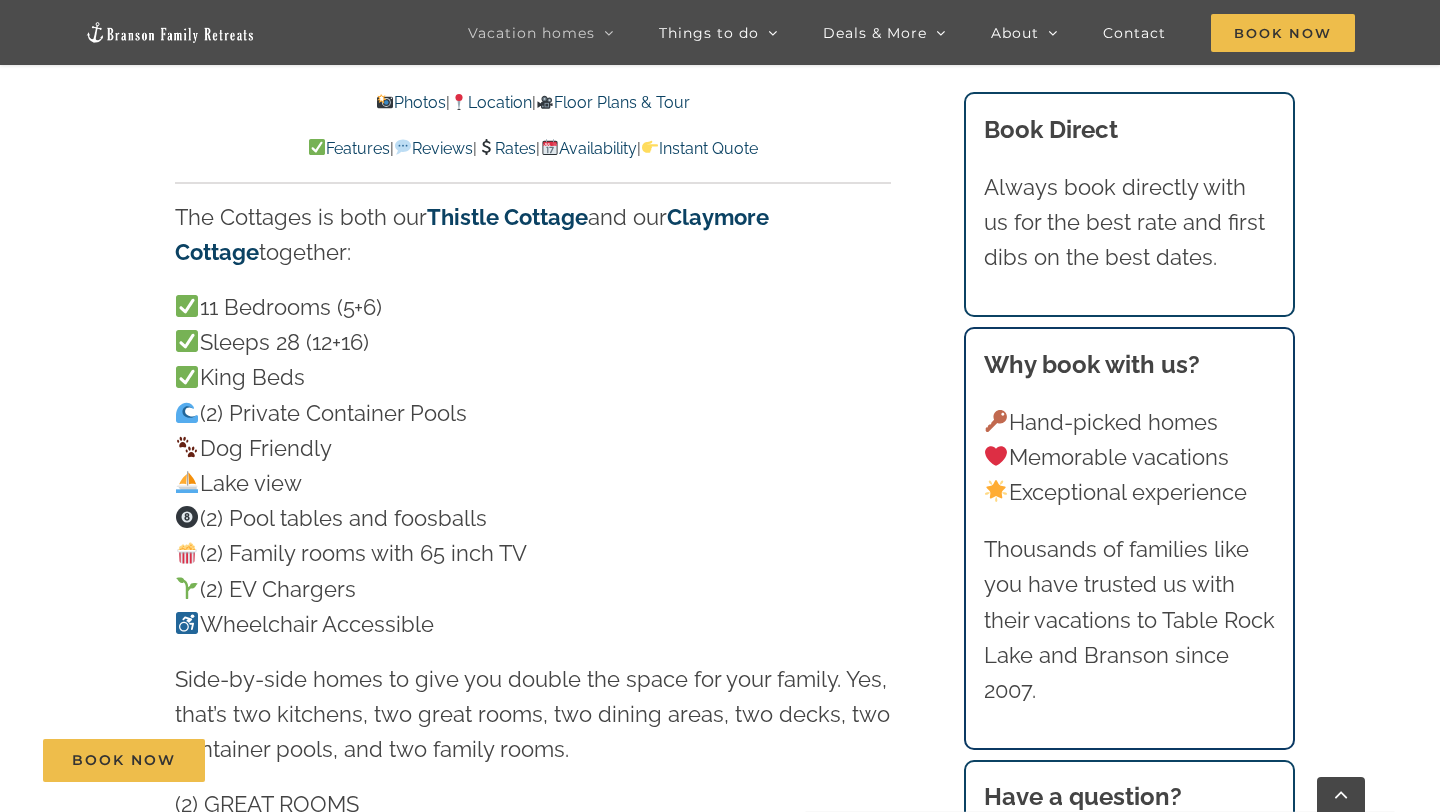 drag, startPoint x: 177, startPoint y: 213, endPoint x: 475, endPoint y: 500, distance: 413.7306 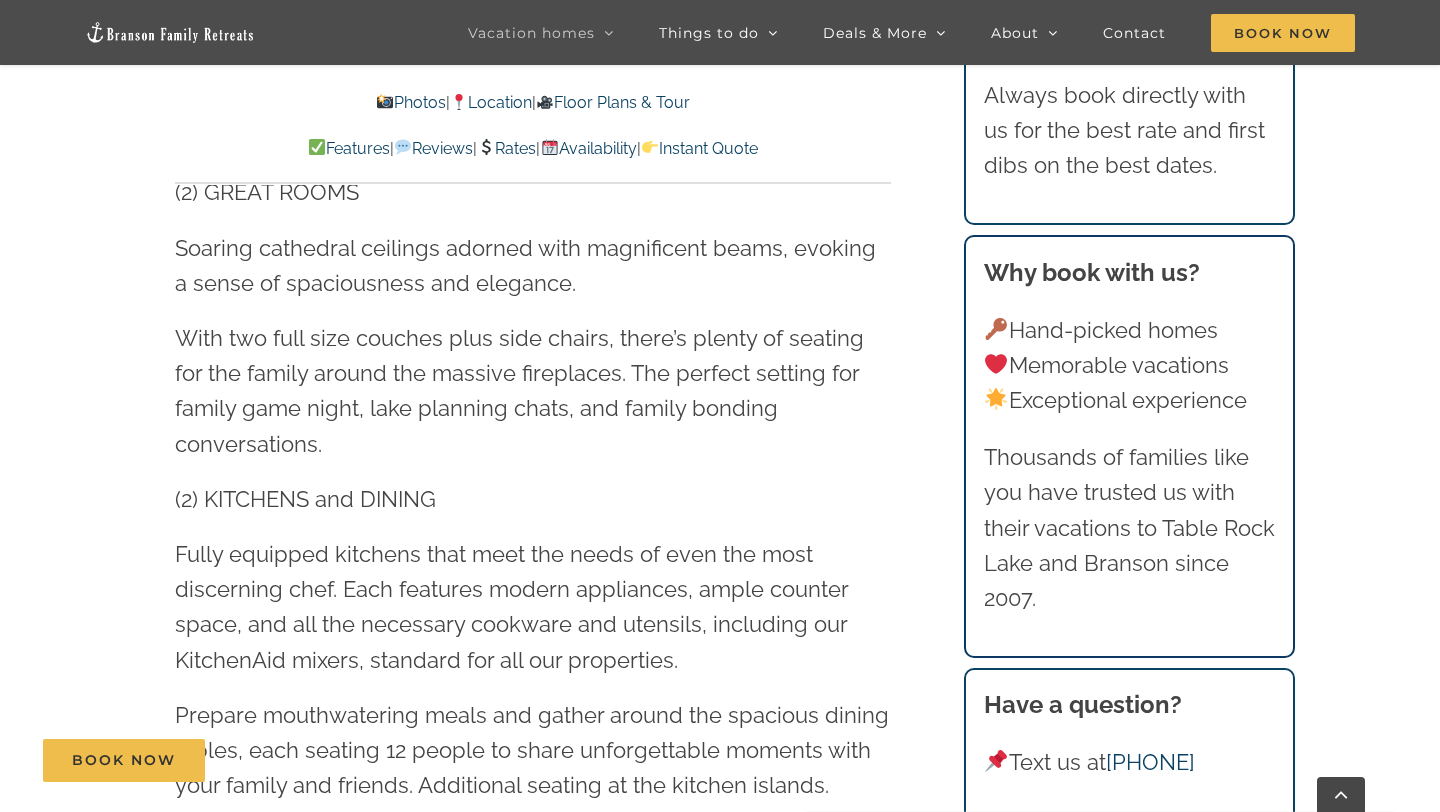 scroll, scrollTop: 2399, scrollLeft: 0, axis: vertical 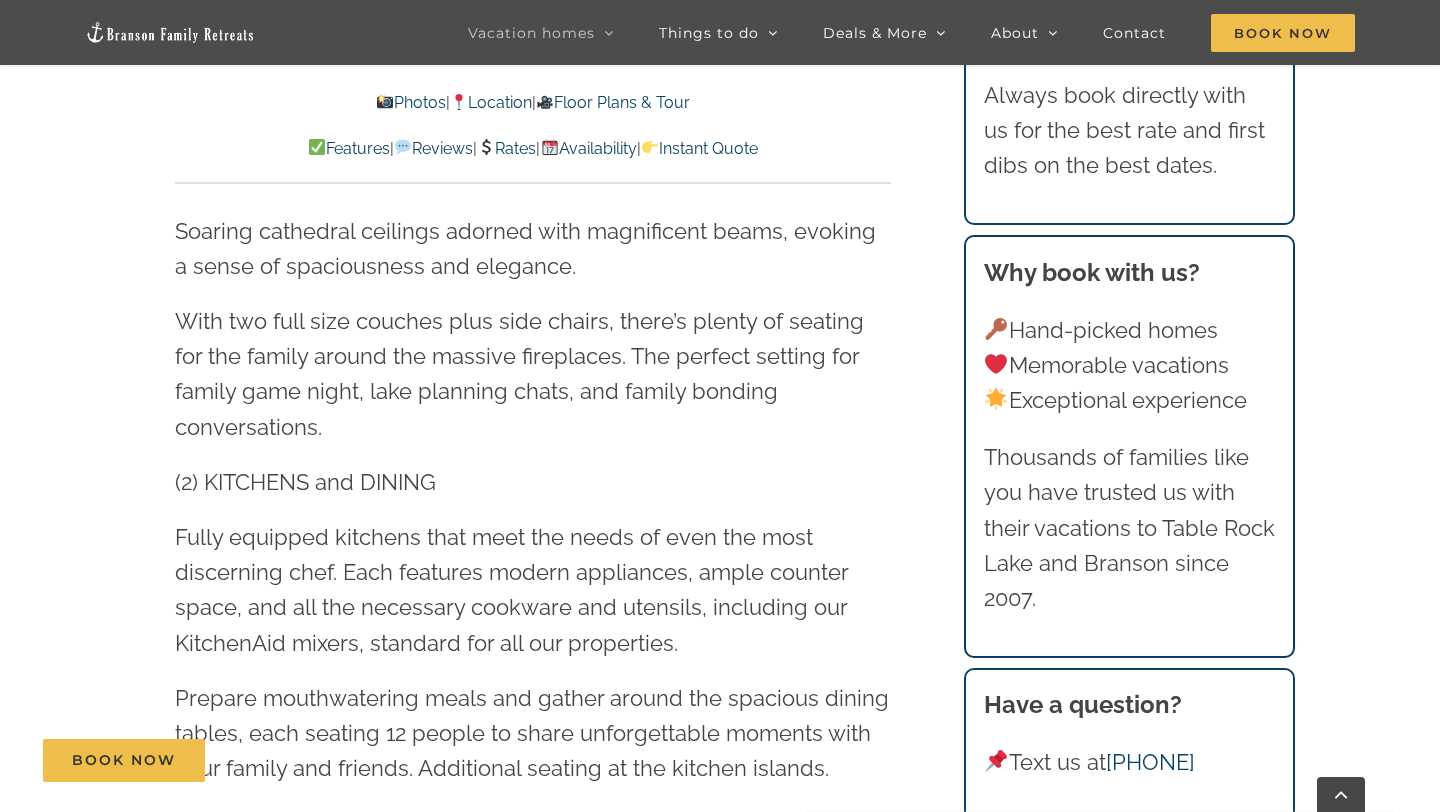 click on "Features    |     Reviews    |     Rates    |     Availability    |     Instant Quote" at bounding box center (533, 149) 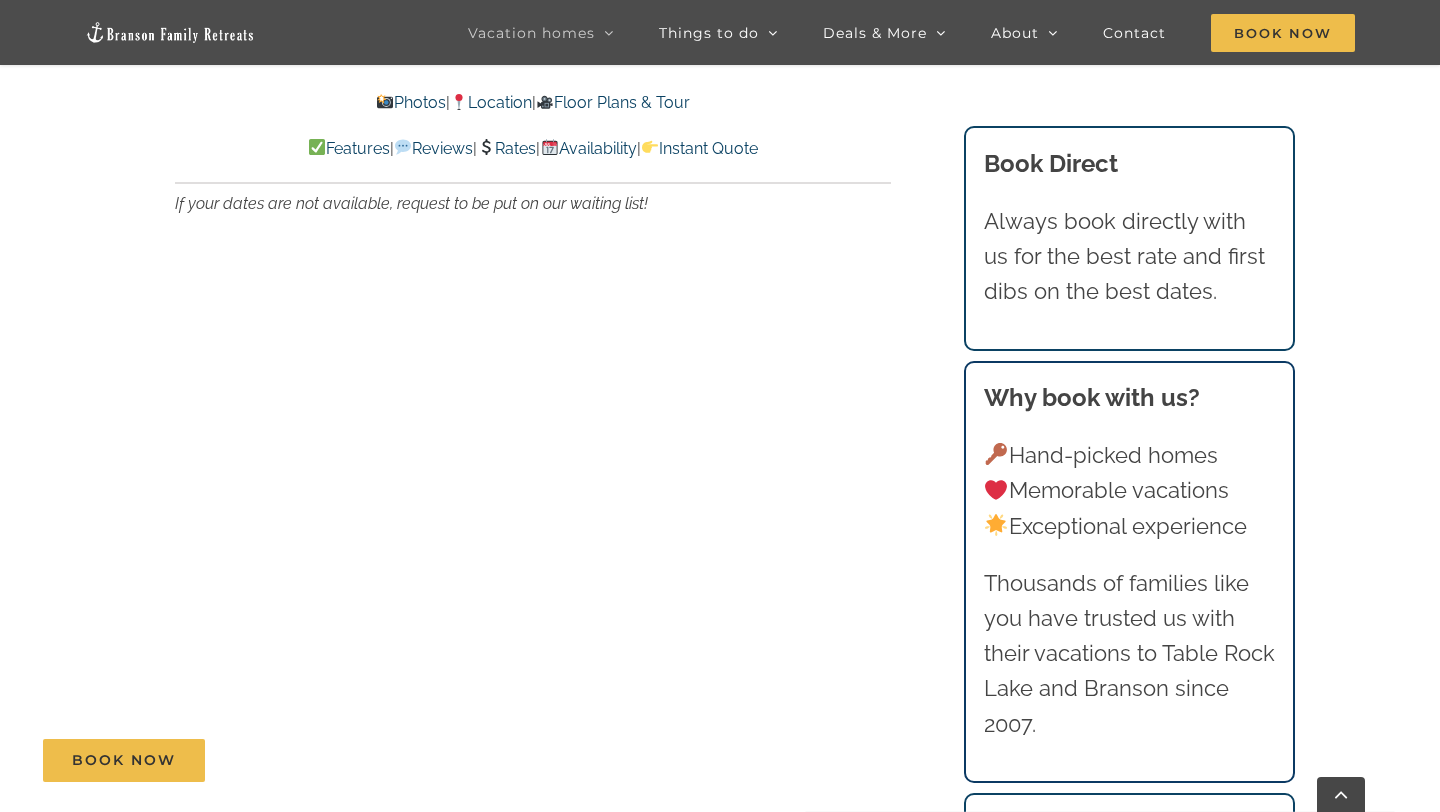 scroll, scrollTop: 20017, scrollLeft: 0, axis: vertical 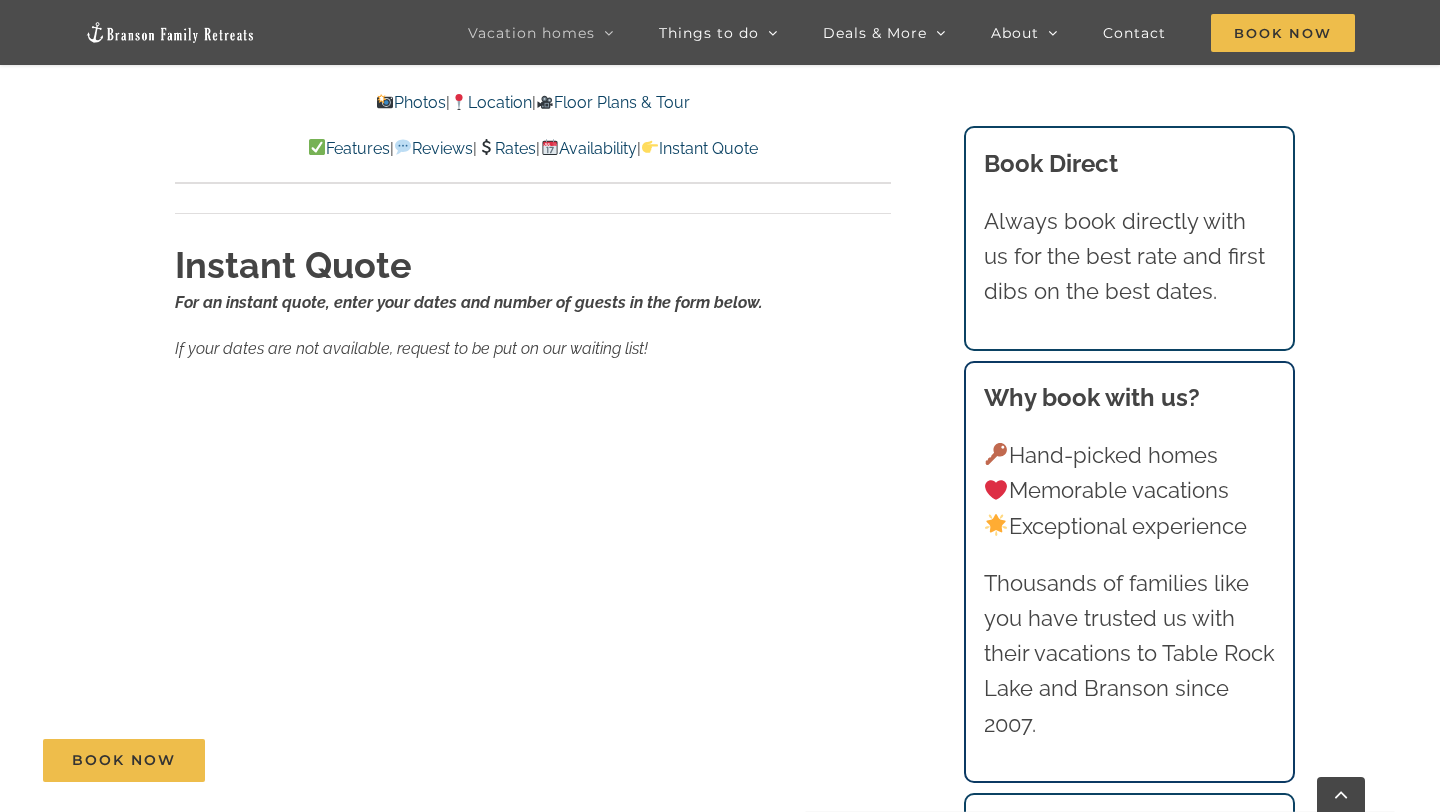 click on "The Cottages at Table Rock Lake | Branson Family Retreats tyann.vhb@gmail.com 2025-01-30T12:26:53-06:00
Photos    |     Location    |     Floor Plans & Tour
Features    |     Reviews    |     Rates    |     Availability    |     Instant Quote
Photos  |   Location  |   Floor Plans & Tour
Features  |   Reviews  |   Rates  |   Availability  |   Instant Quote
The Cottages Thistle Cottage + Claymore Cottage
The kids loved the game room area, the pool and the hidden room. So much fun! The check in and check out process was so easy and Branson Family Retreats made sure we had everything we needed to make our stay great!
– Chelsea (Arkansas)
Description
The Cottages is both our  Thistle Cottage  and our  Claymore Cottage  together:
11 Bedrooms (5+6)
Sleeps 28 (12+16)
King Beds
(2) Private Container Pools
Dog Friendly
Lake view
(2) Pool tables and foosballs
(2) Family rooms with 65 inch TV
(2) EV Chargers" at bounding box center [720, -8485] 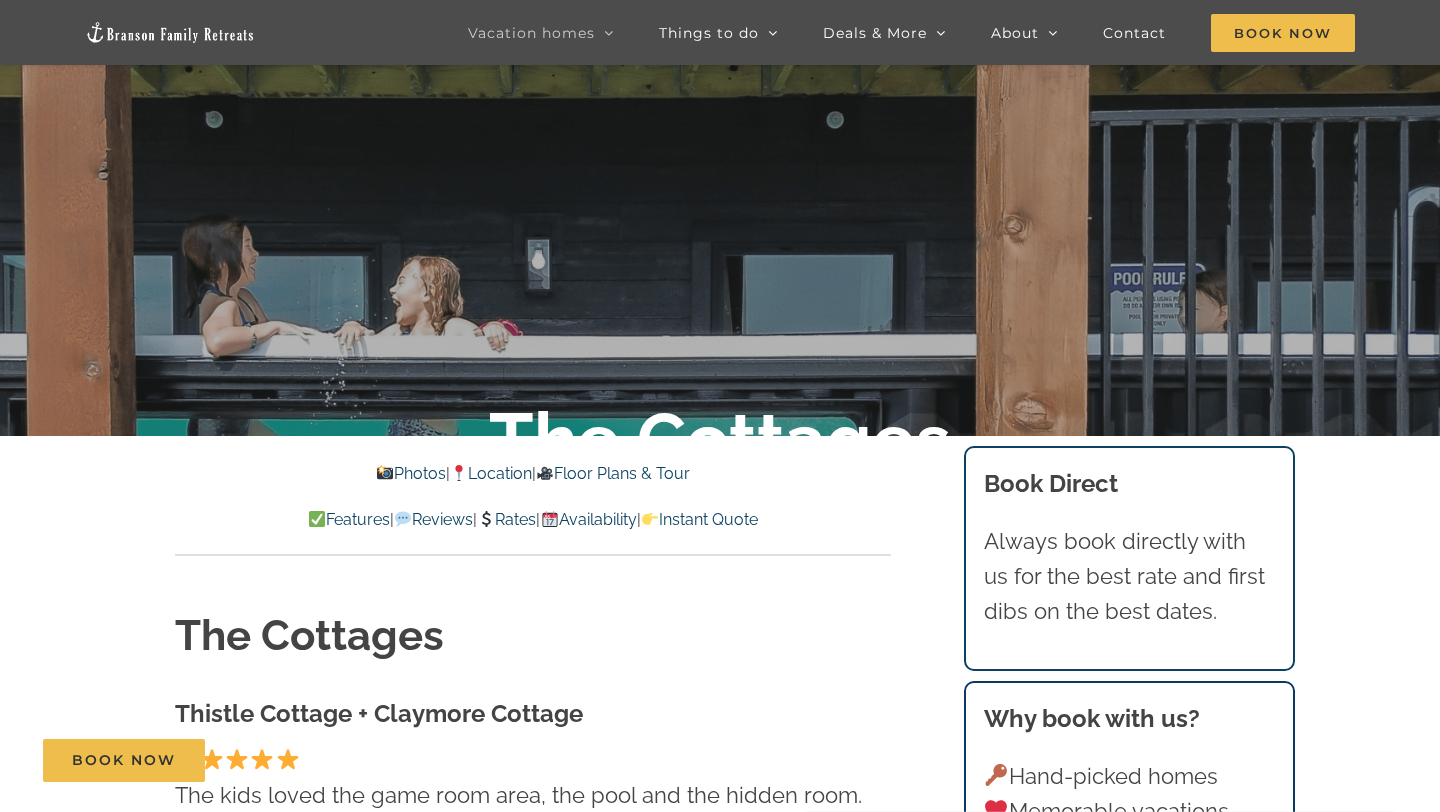 scroll, scrollTop: 0, scrollLeft: 0, axis: both 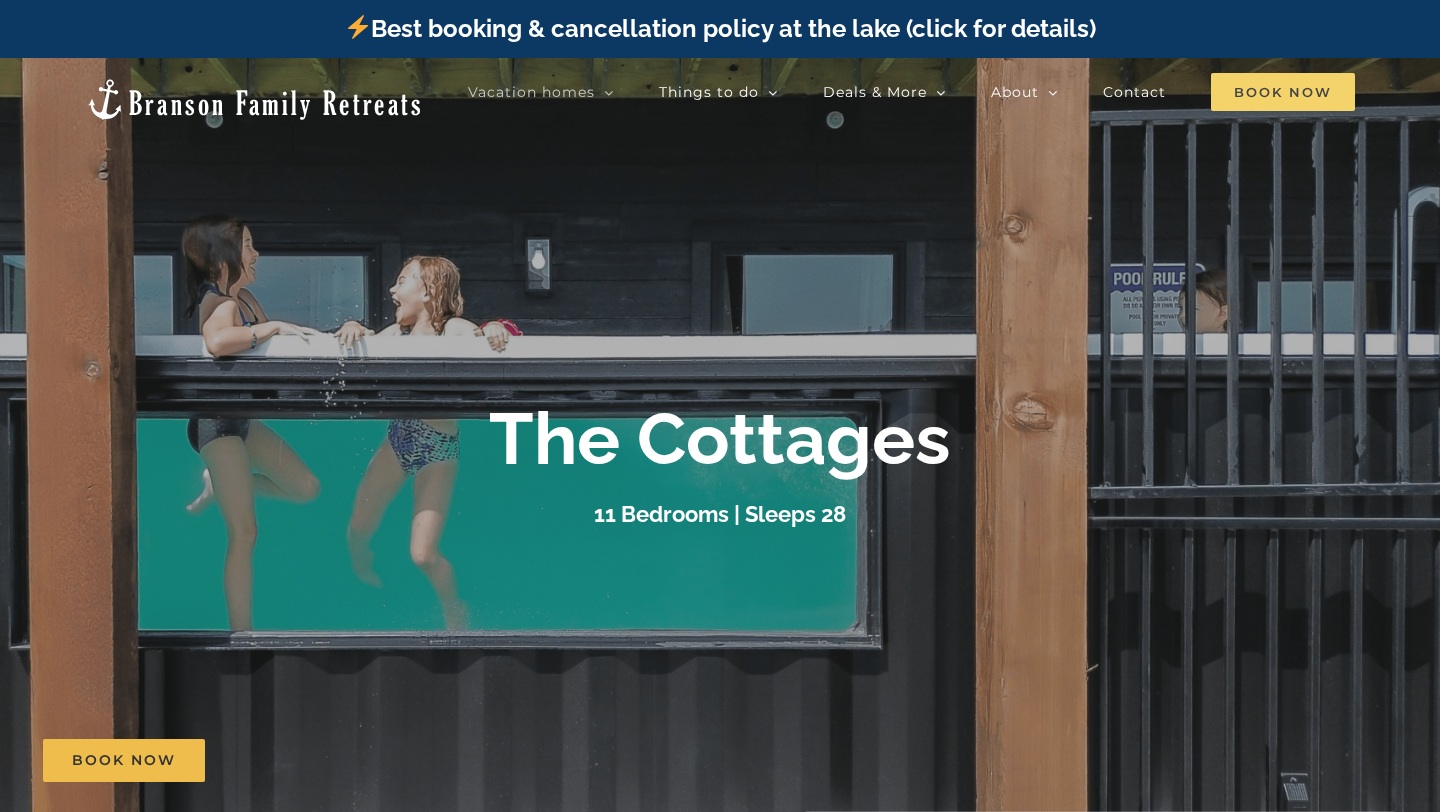click on "Book Now" at bounding box center (1283, 92) 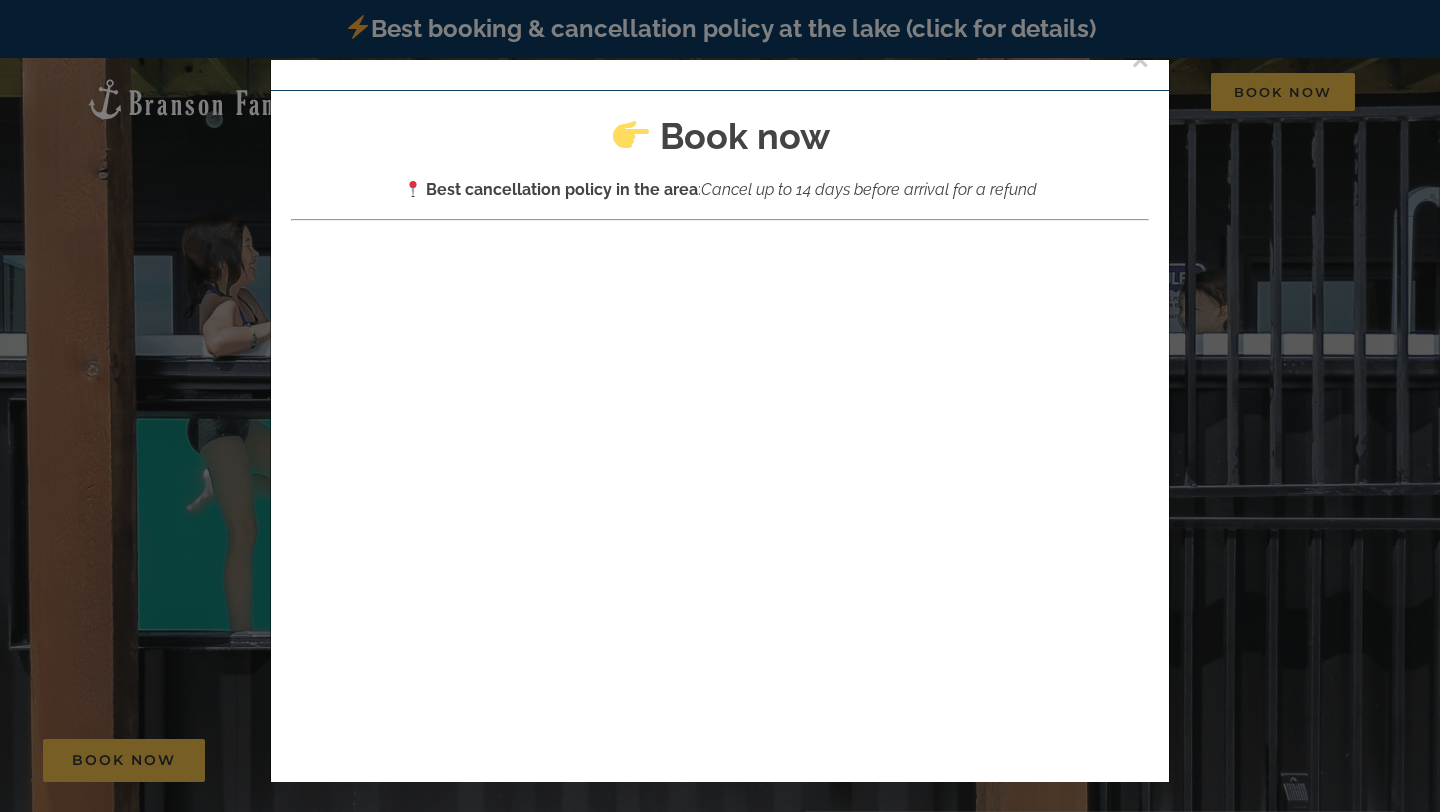 scroll, scrollTop: 0, scrollLeft: 0, axis: both 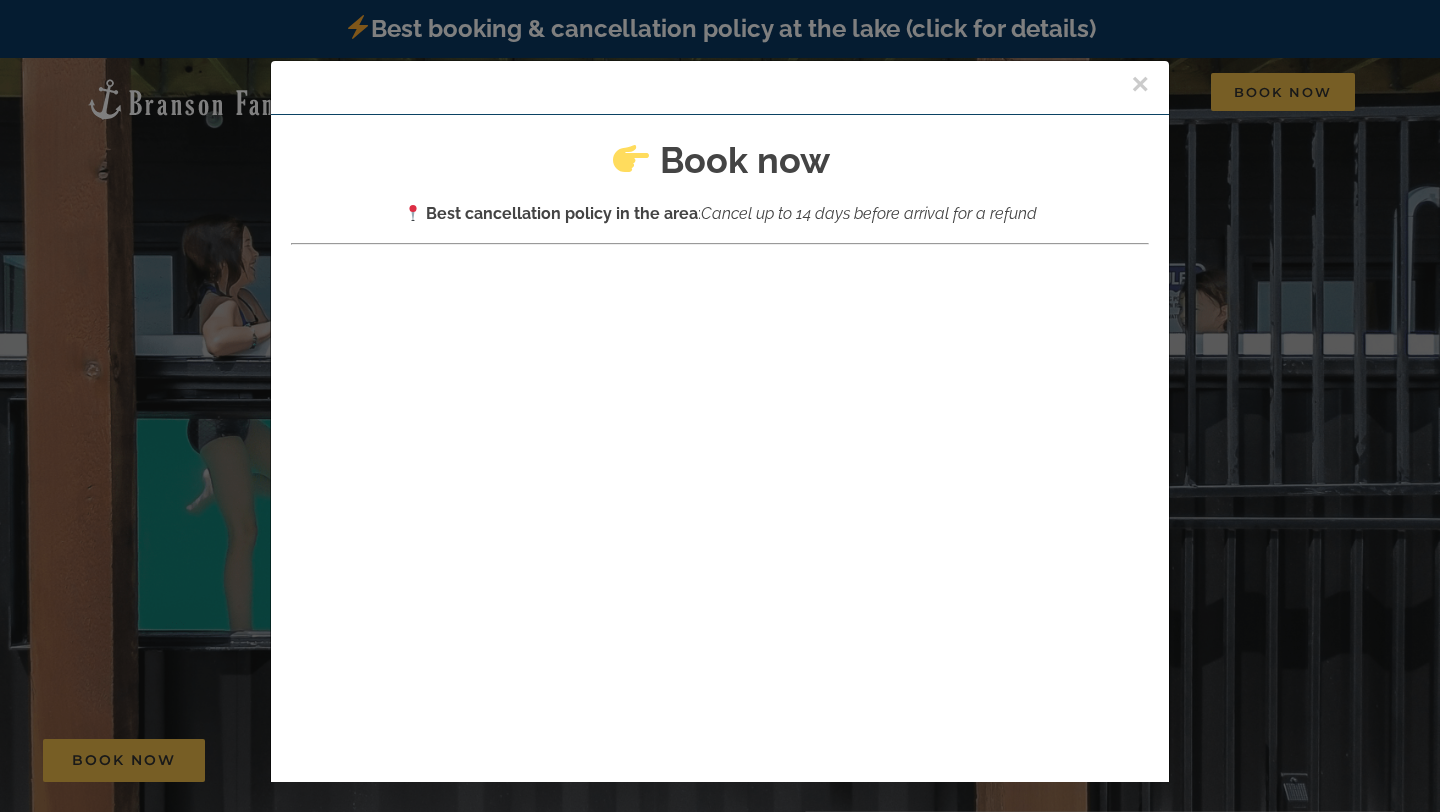click on "×" at bounding box center [1140, 84] 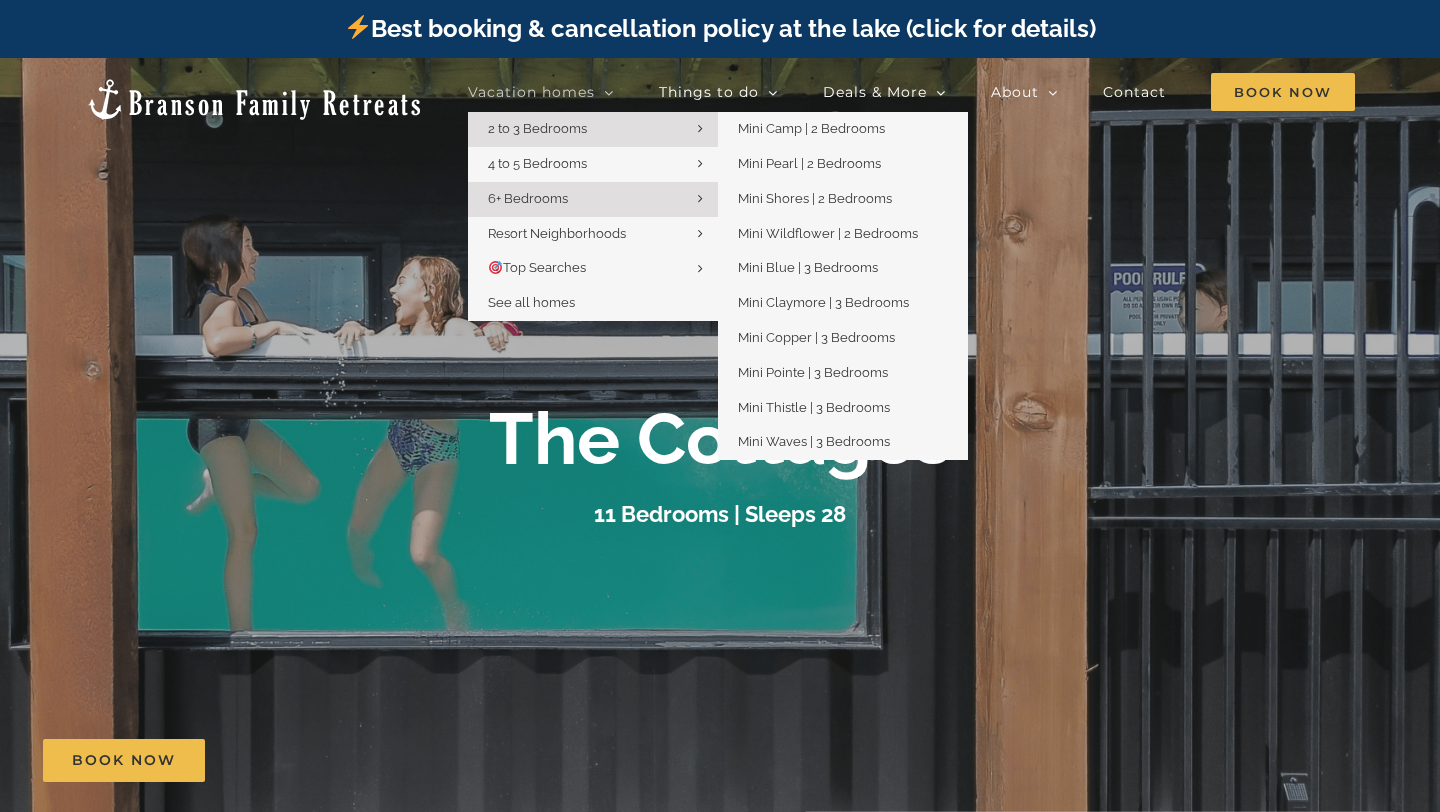 click on "2 to 3 Bedrooms" at bounding box center (593, 129) 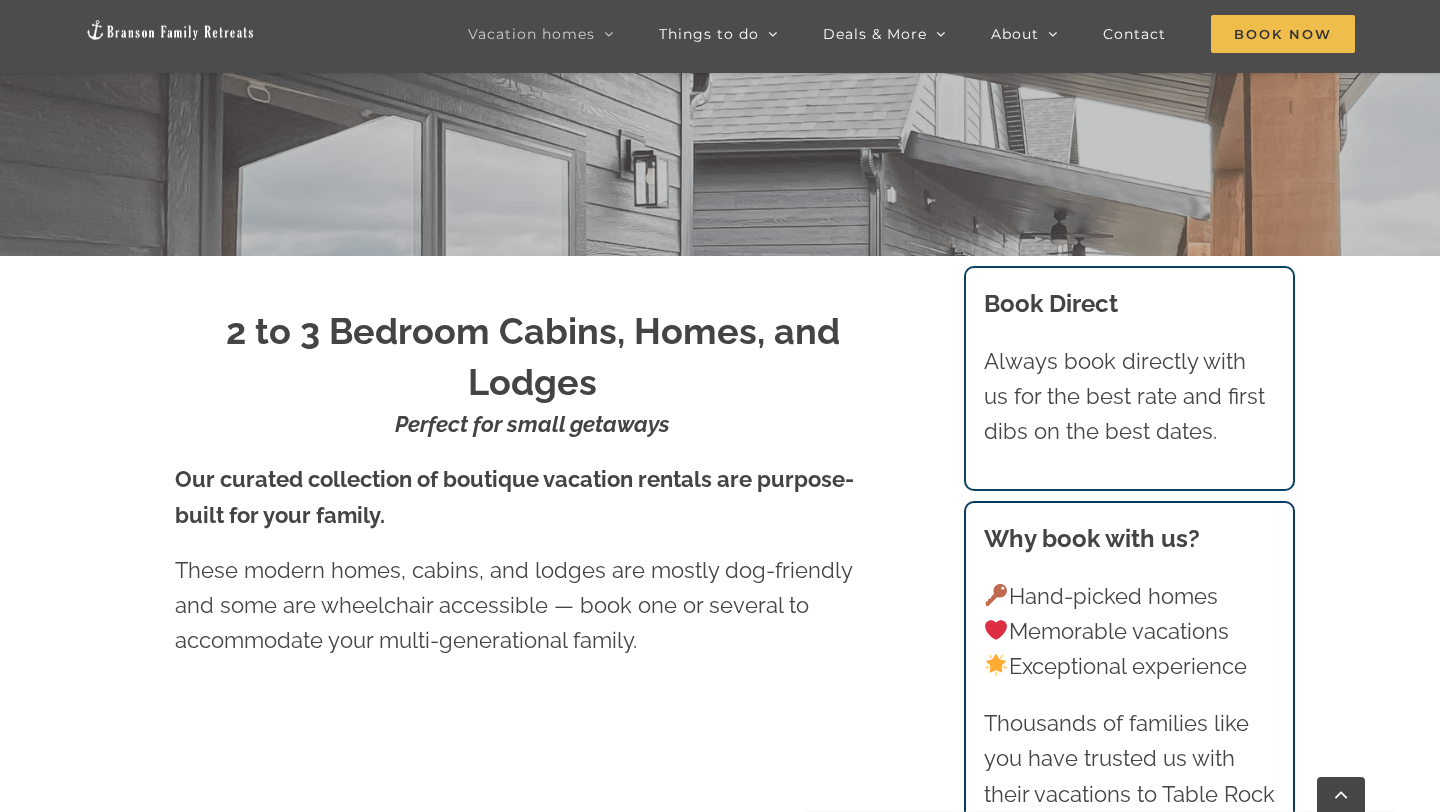 scroll, scrollTop: 0, scrollLeft: 0, axis: both 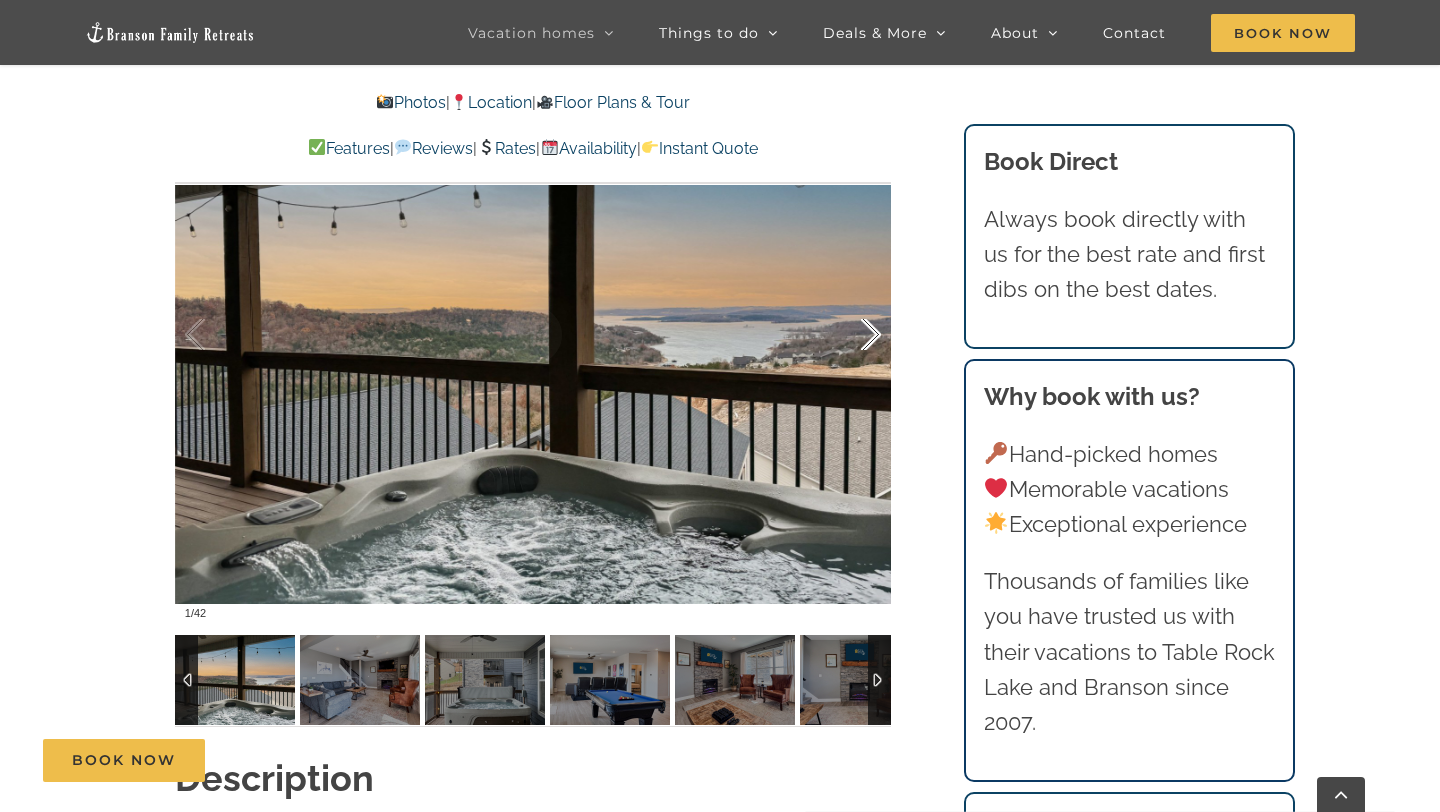 click at bounding box center [850, 335] 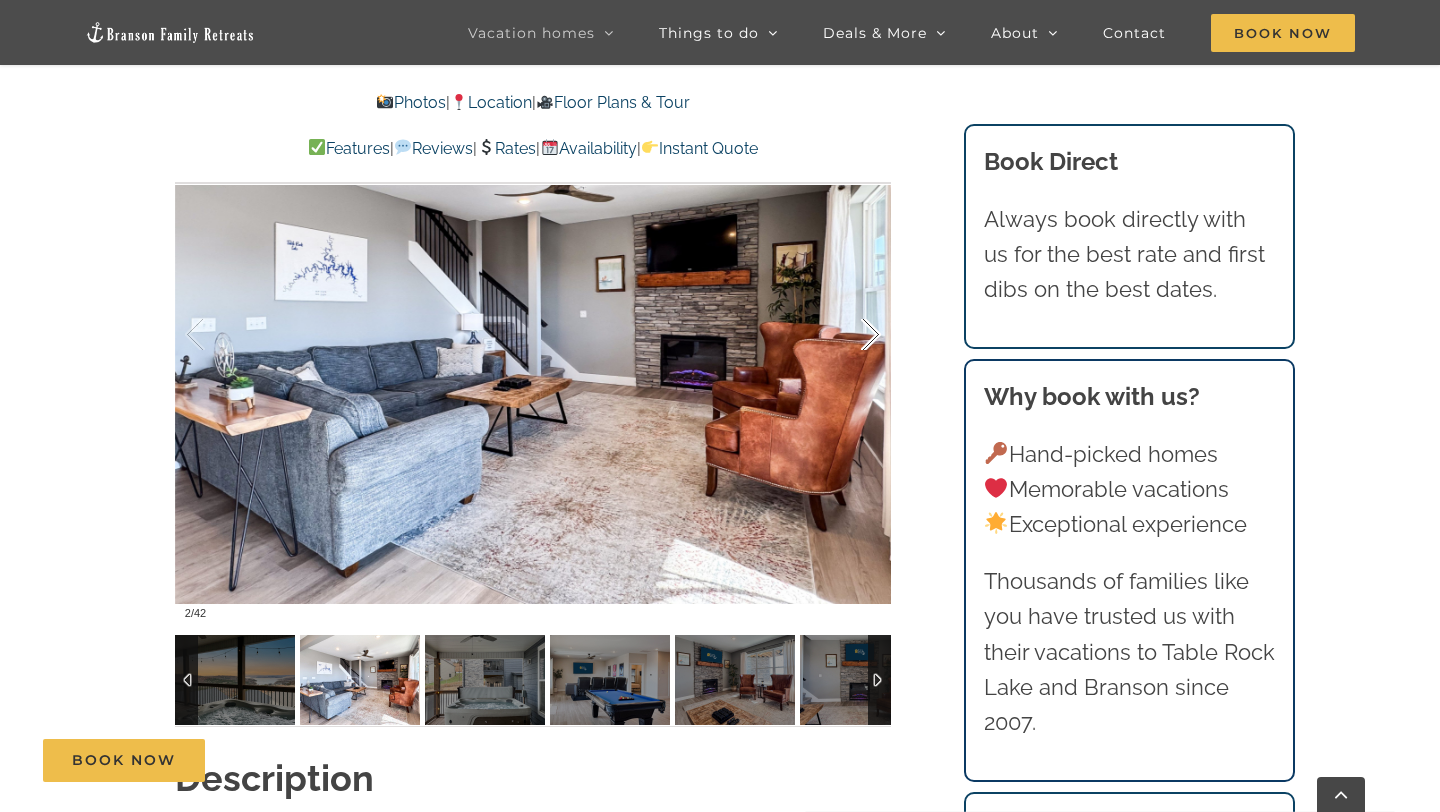 click at bounding box center (850, 335) 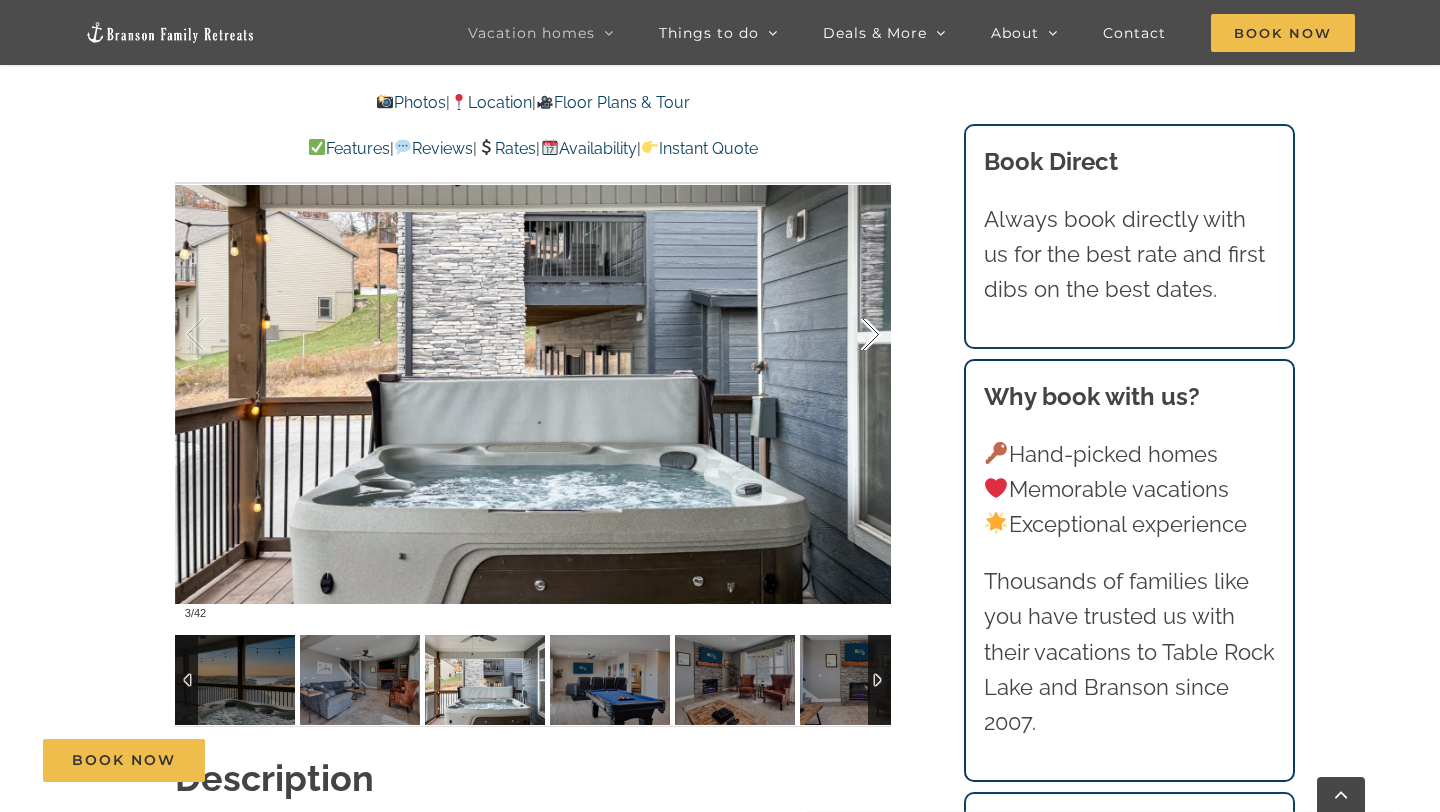 click at bounding box center [850, 335] 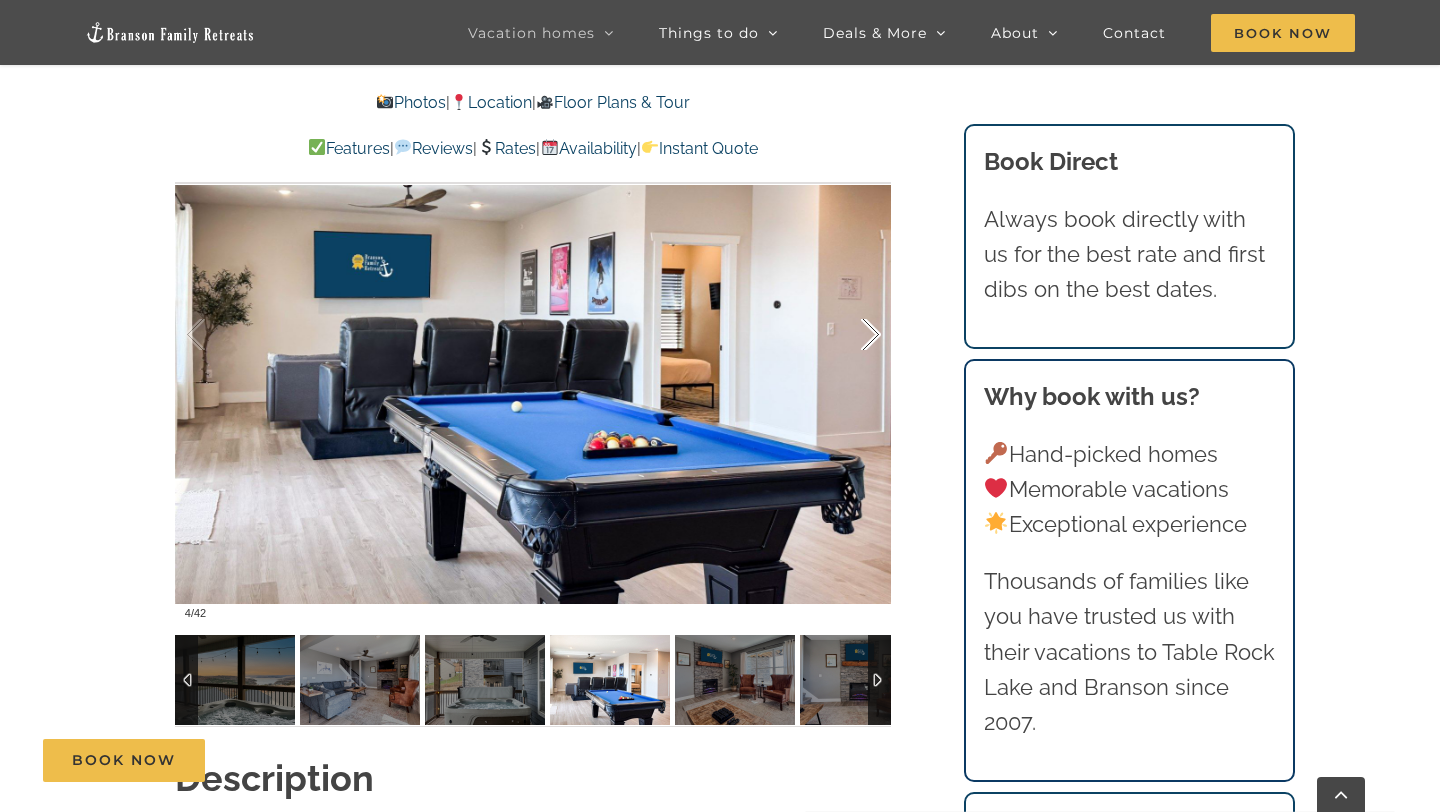 click at bounding box center (850, 335) 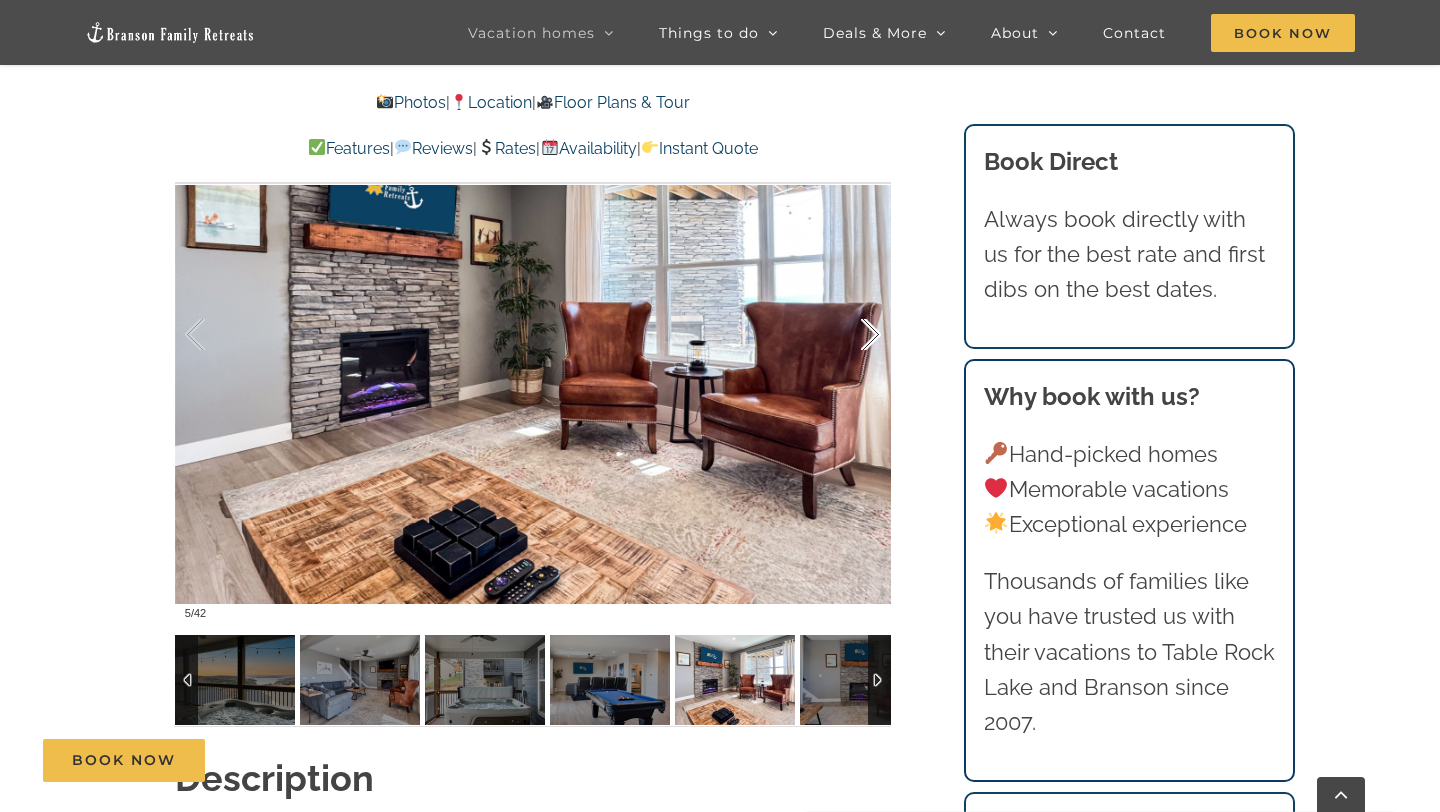 click at bounding box center [850, 335] 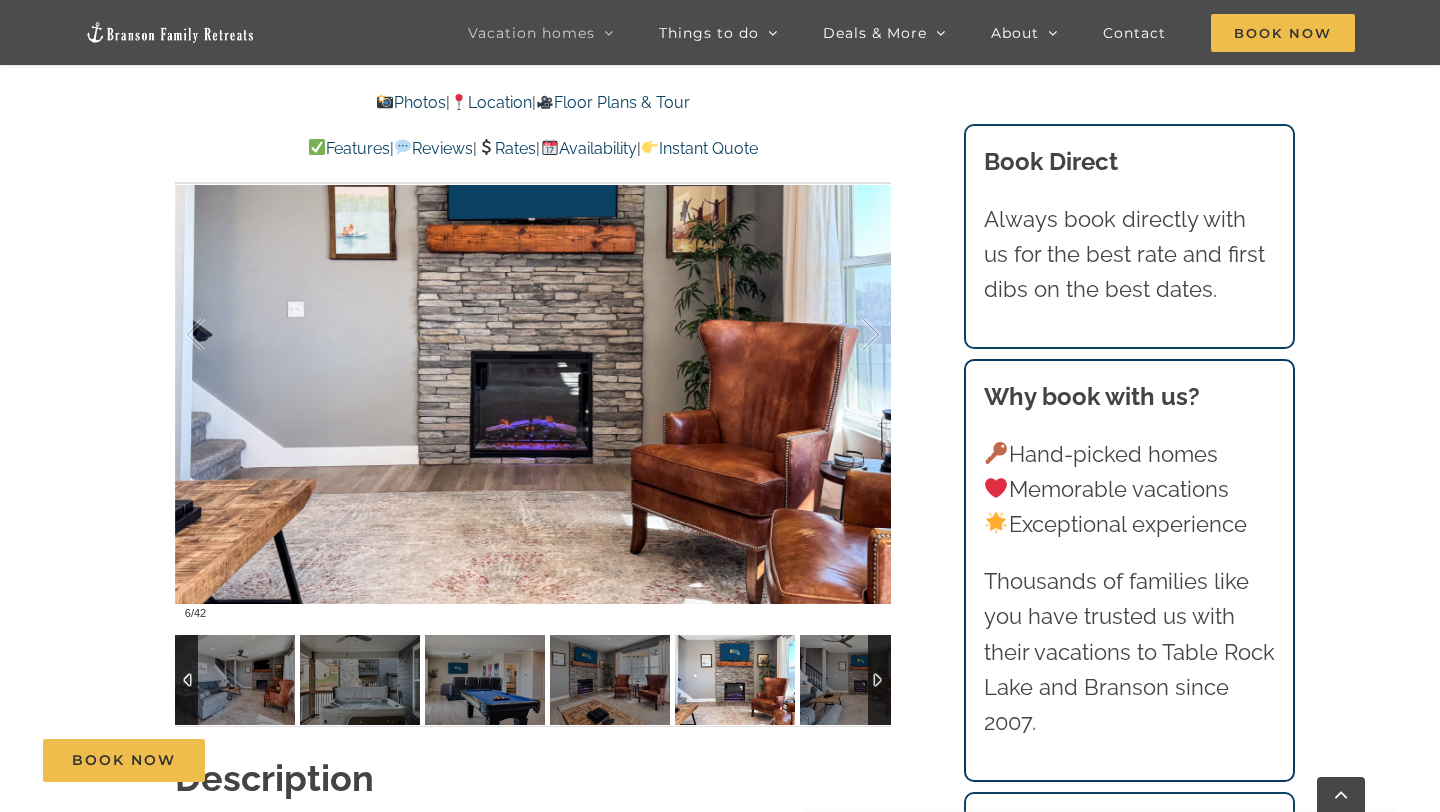scroll, scrollTop: 1477, scrollLeft: 0, axis: vertical 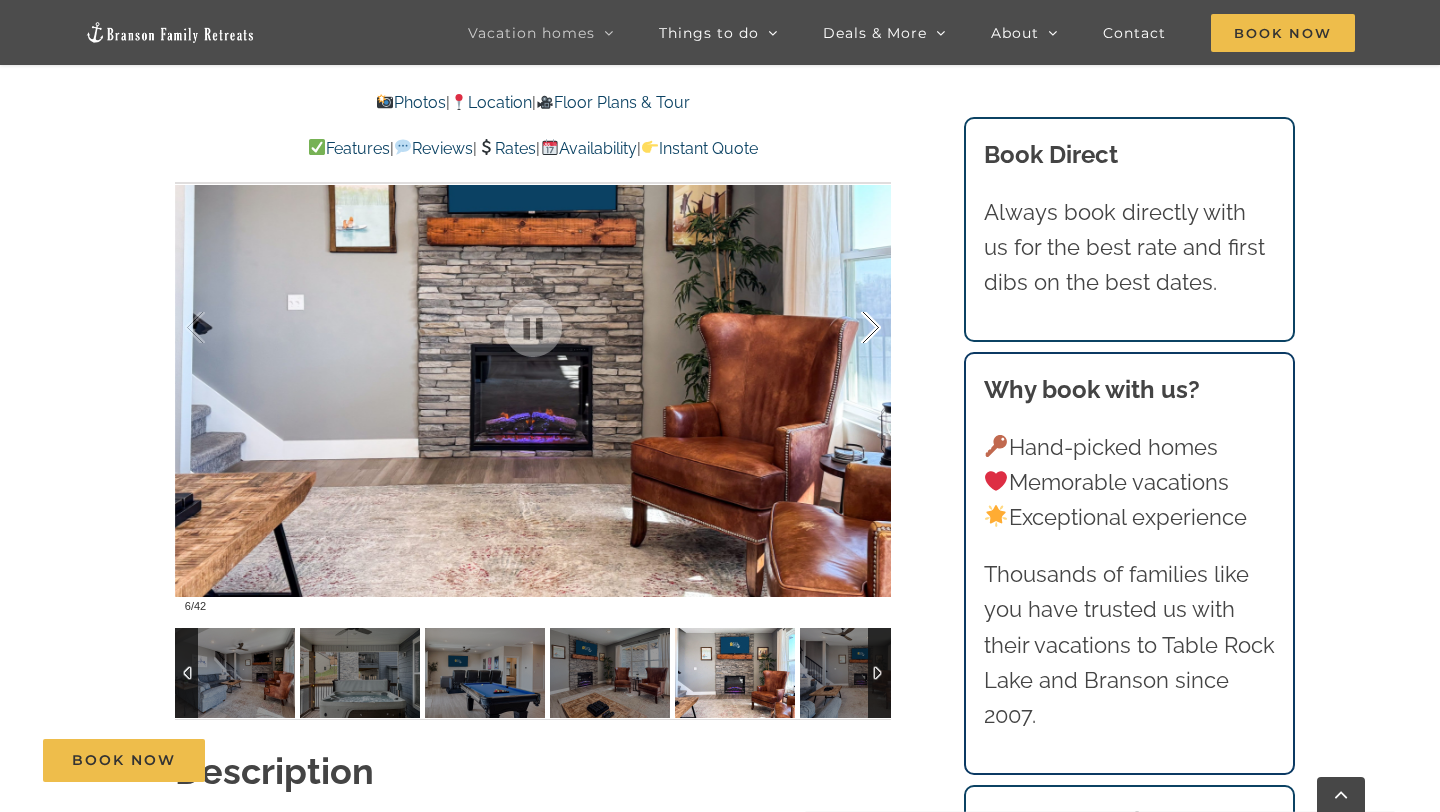 click at bounding box center [850, 328] 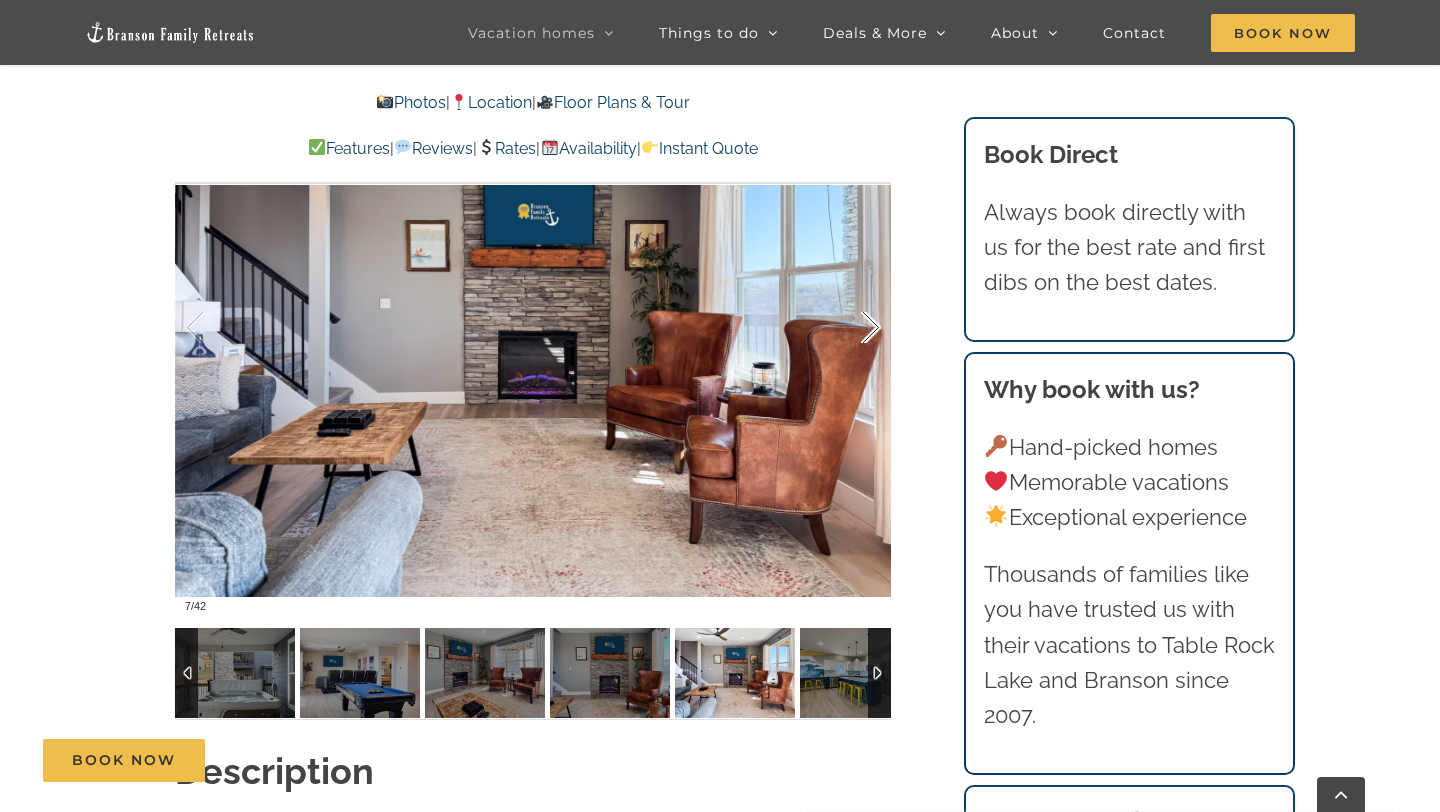click at bounding box center [850, 328] 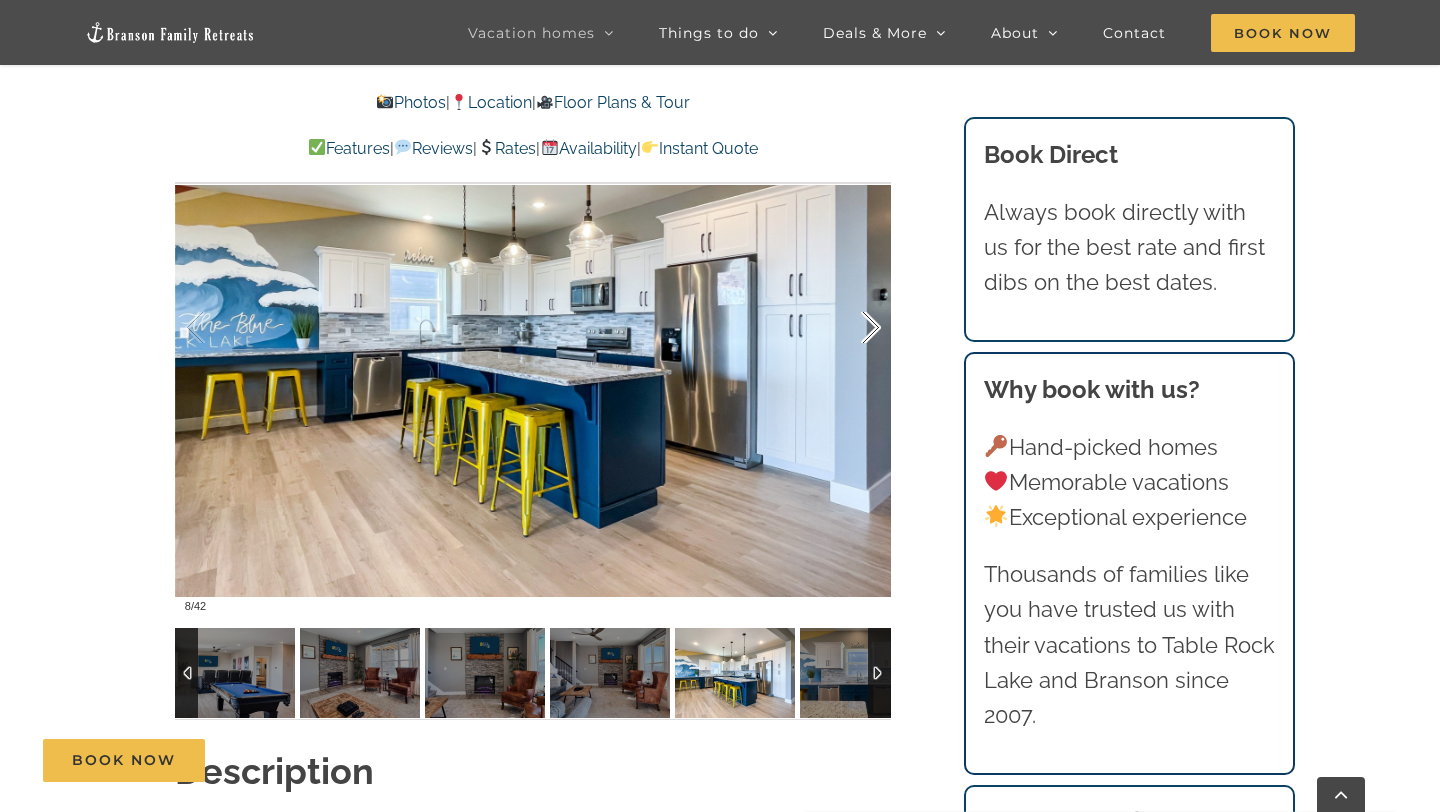 click at bounding box center (850, 328) 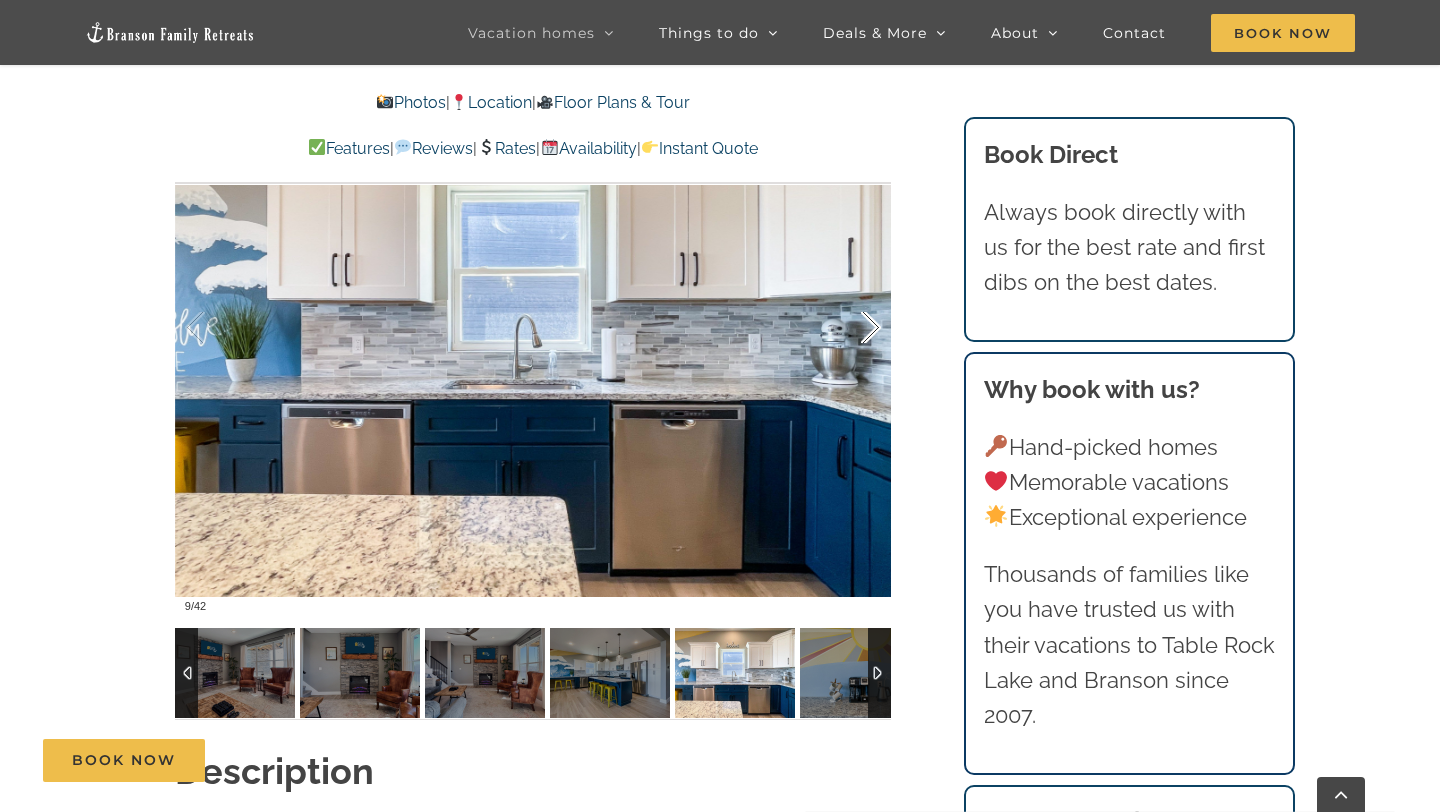 click at bounding box center [850, 328] 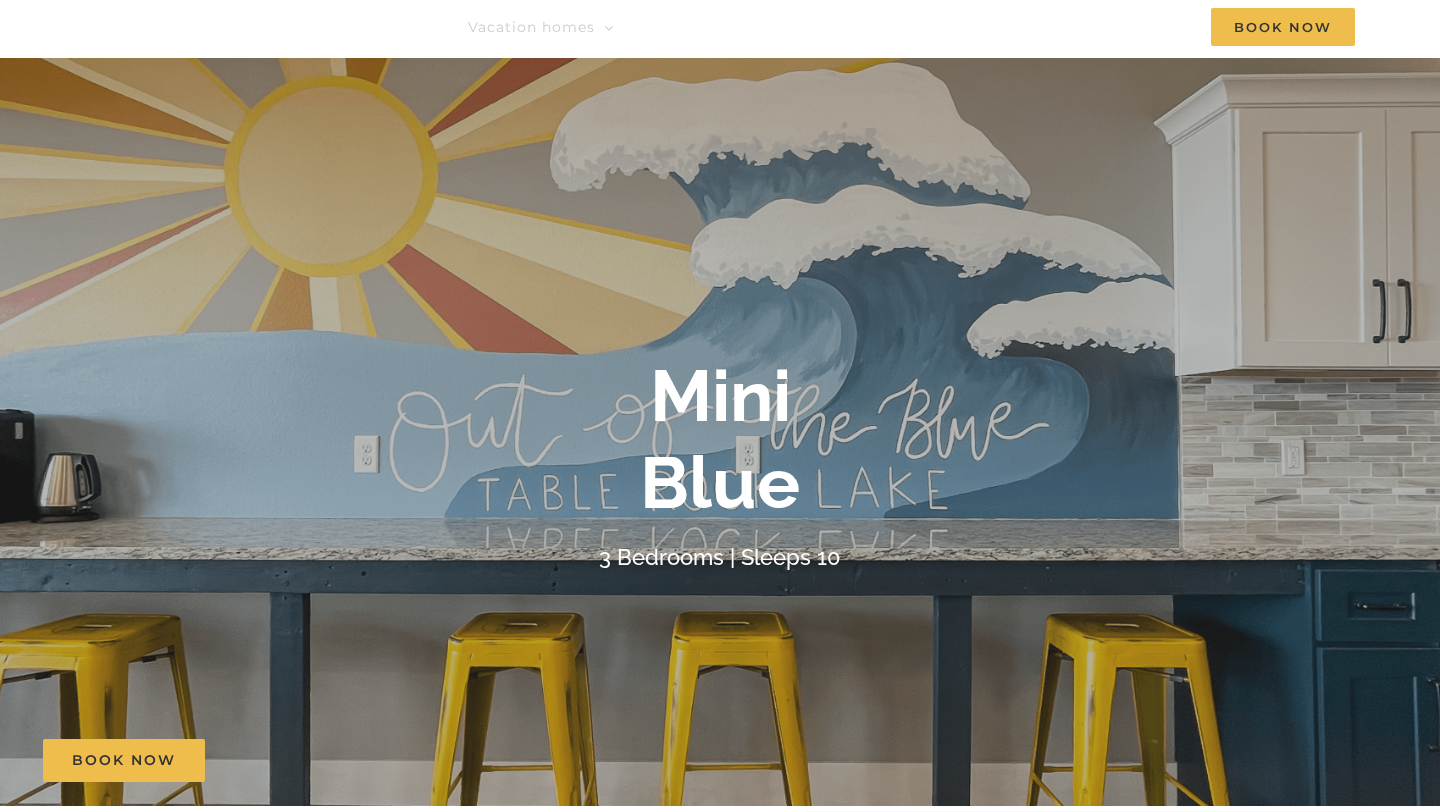 scroll, scrollTop: 0, scrollLeft: 0, axis: both 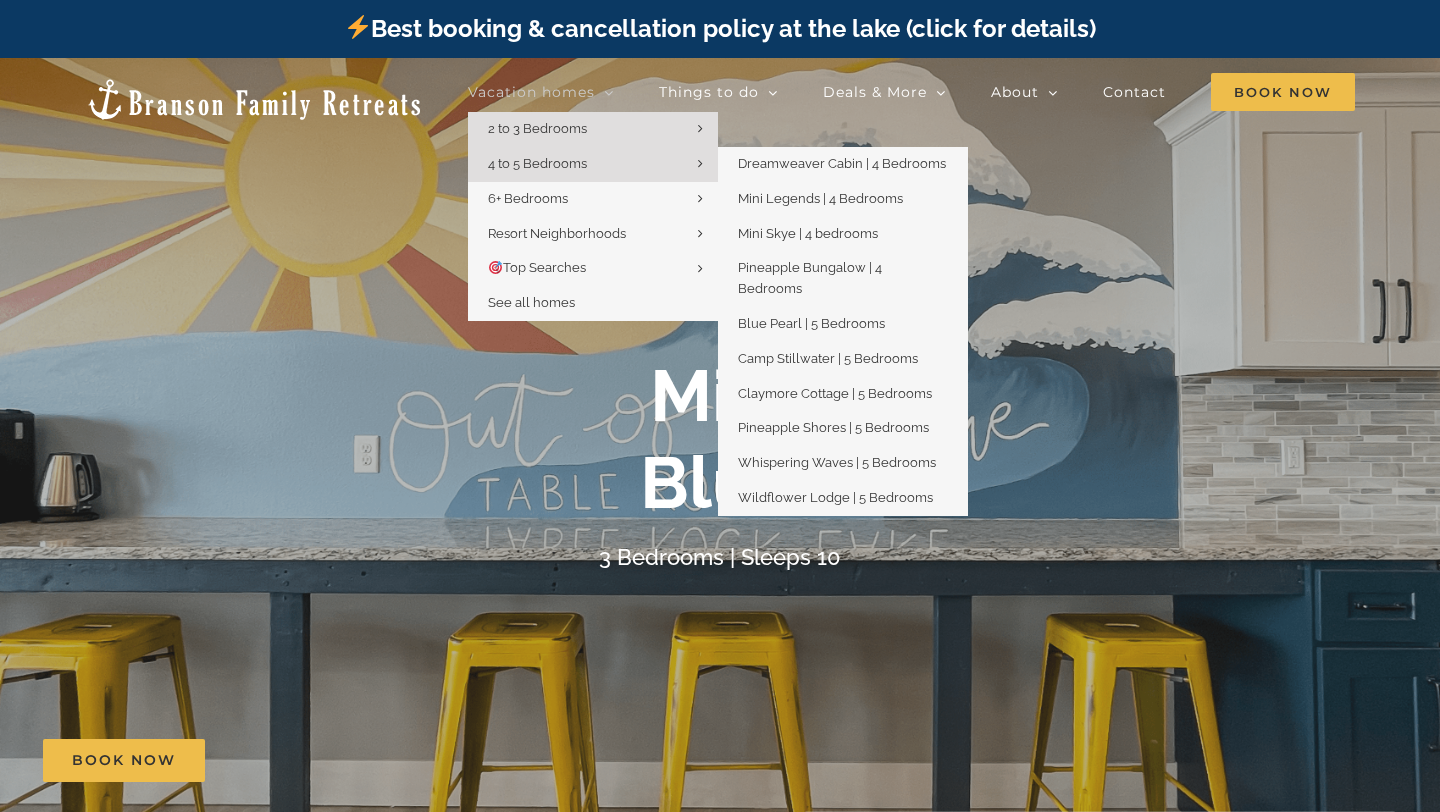 click on "4 to 5 Bedrooms" at bounding box center (593, 164) 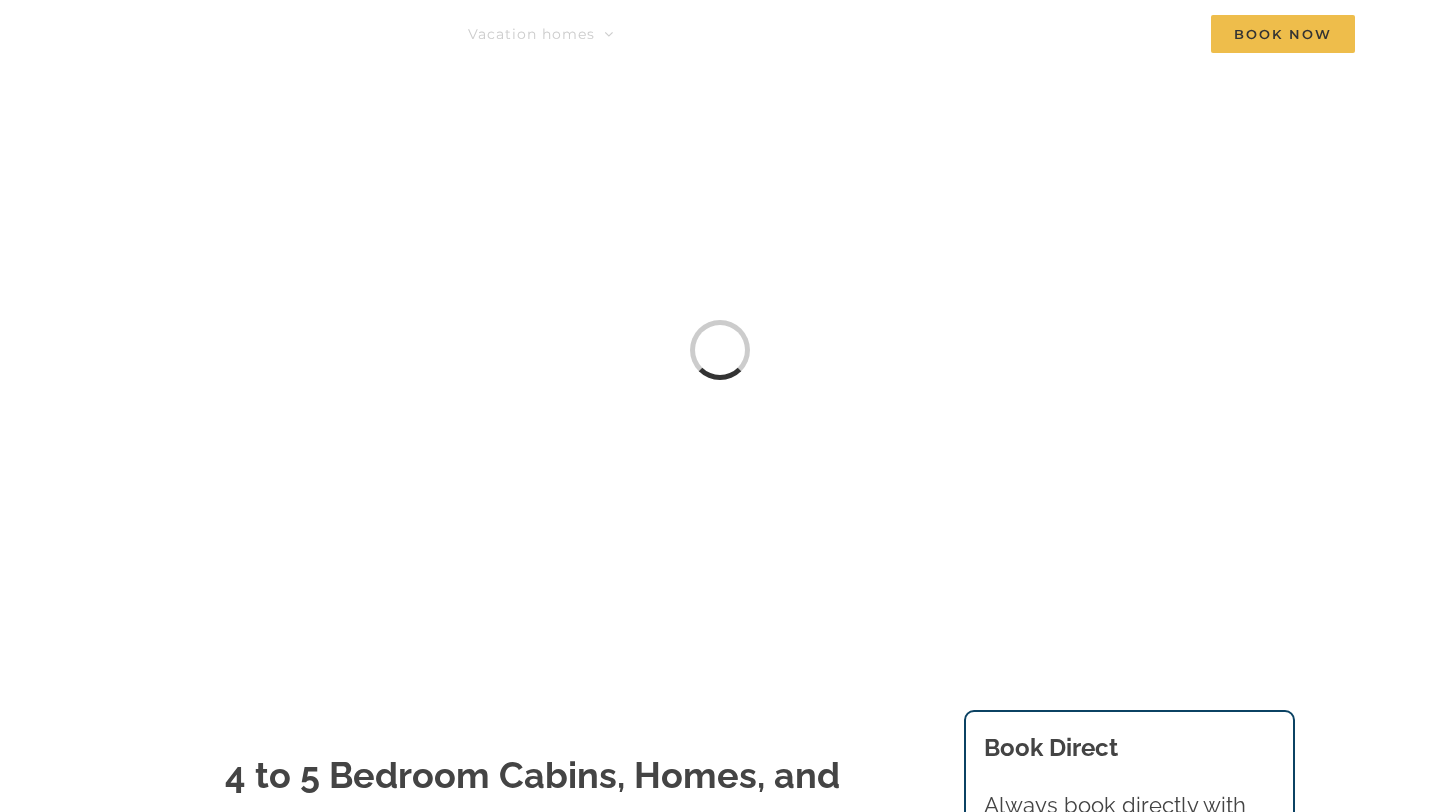 scroll, scrollTop: 0, scrollLeft: 0, axis: both 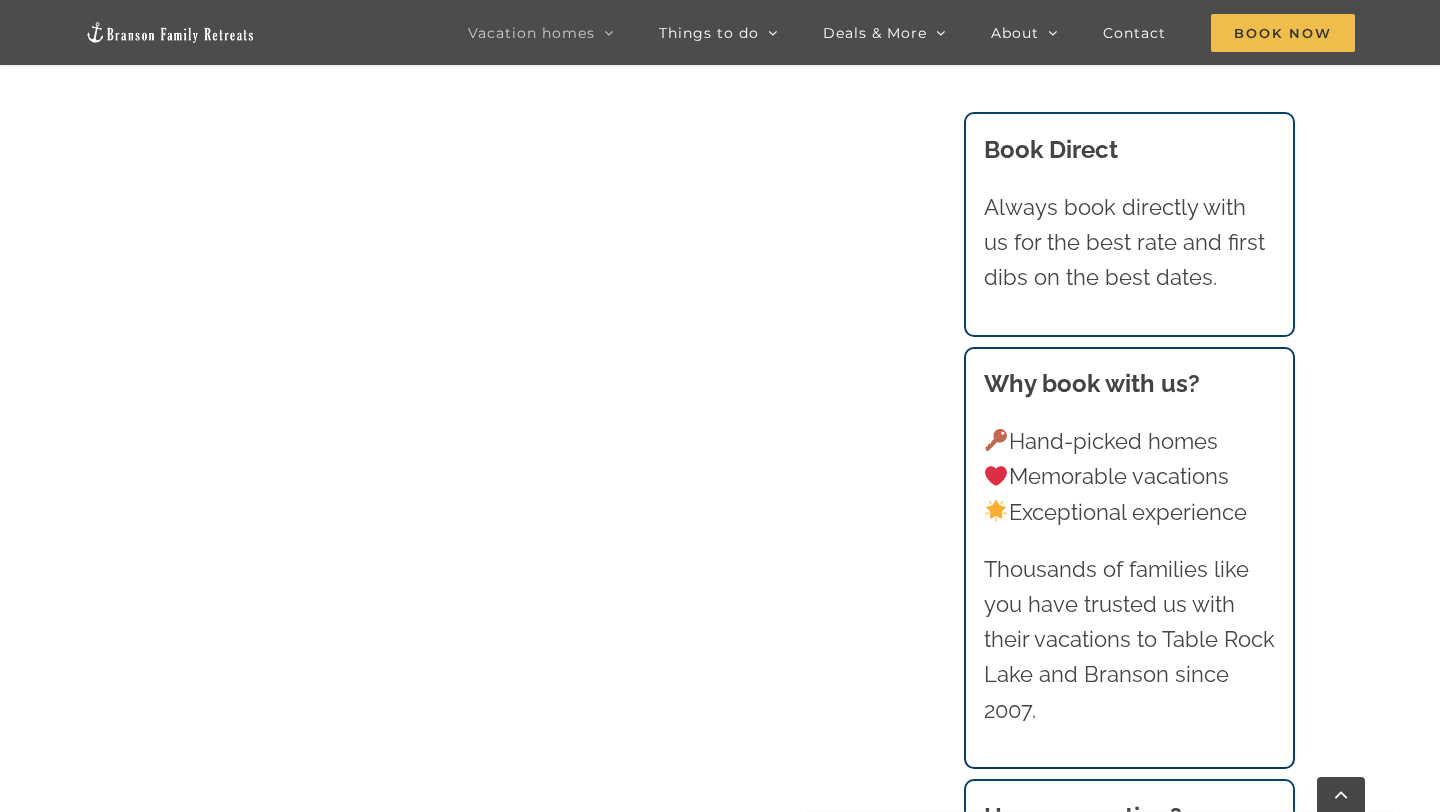 click on "4 to 5 Bedroom Cabins, Homes, and Lodges
Perfect for family reunions
Our curated collection of boutique vacation rentals are purpose-built for your family.
These modern homes, cabins, and lodges are mostly dog-friendly and some are wheelchair accessible — book one or several to accommodate your multi-generational family." at bounding box center (533, 769) 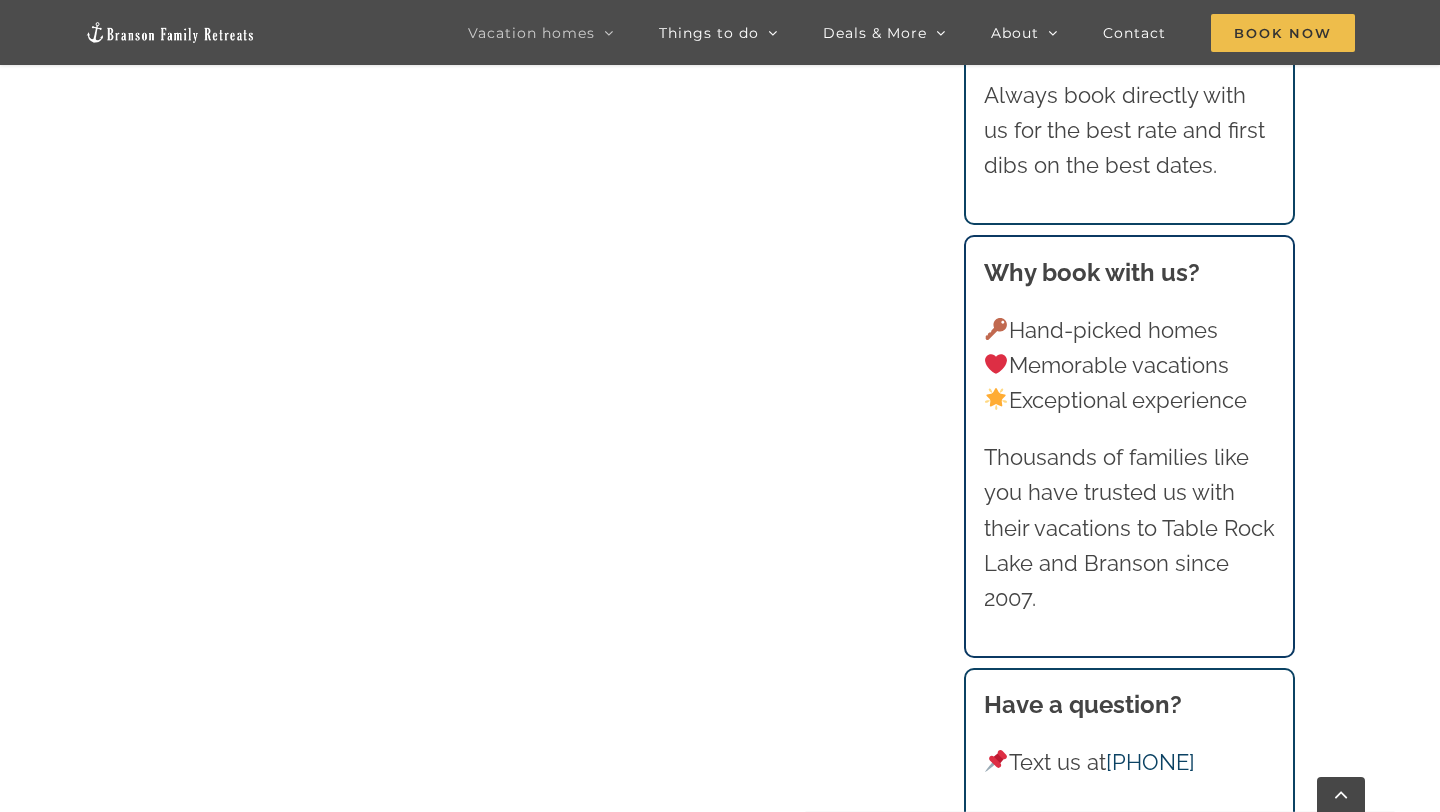 click on "4 to 5 Bedroom Cabins, Homes, and Lodges
Perfect for family reunions
Our curated collection of boutique vacation rentals are purpose-built for your family.
These modern homes, cabins, and lodges are mostly dog-friendly and some are wheelchair accessible — book one or several to accommodate your multi-generational family." at bounding box center (533, 13) 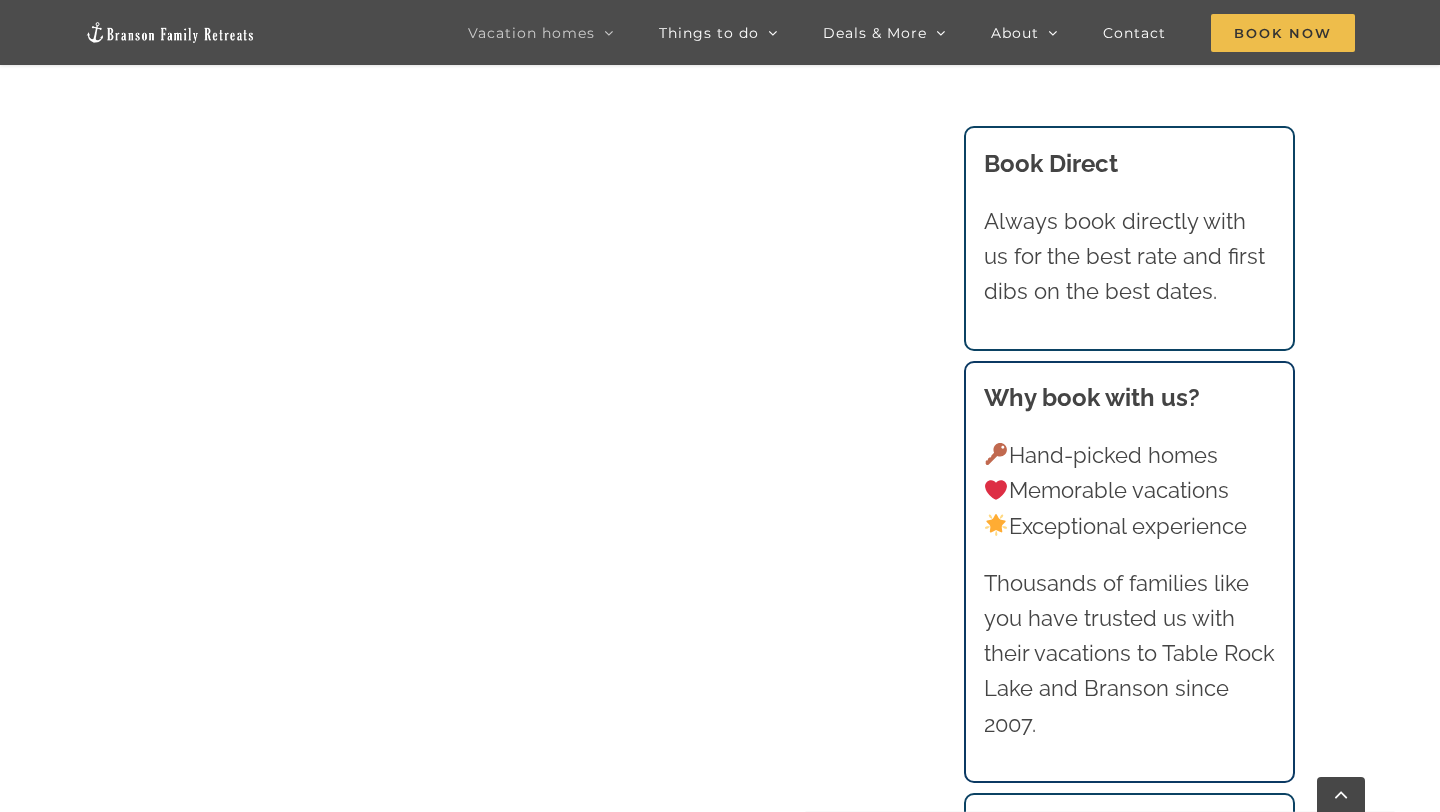 scroll, scrollTop: 1168, scrollLeft: 0, axis: vertical 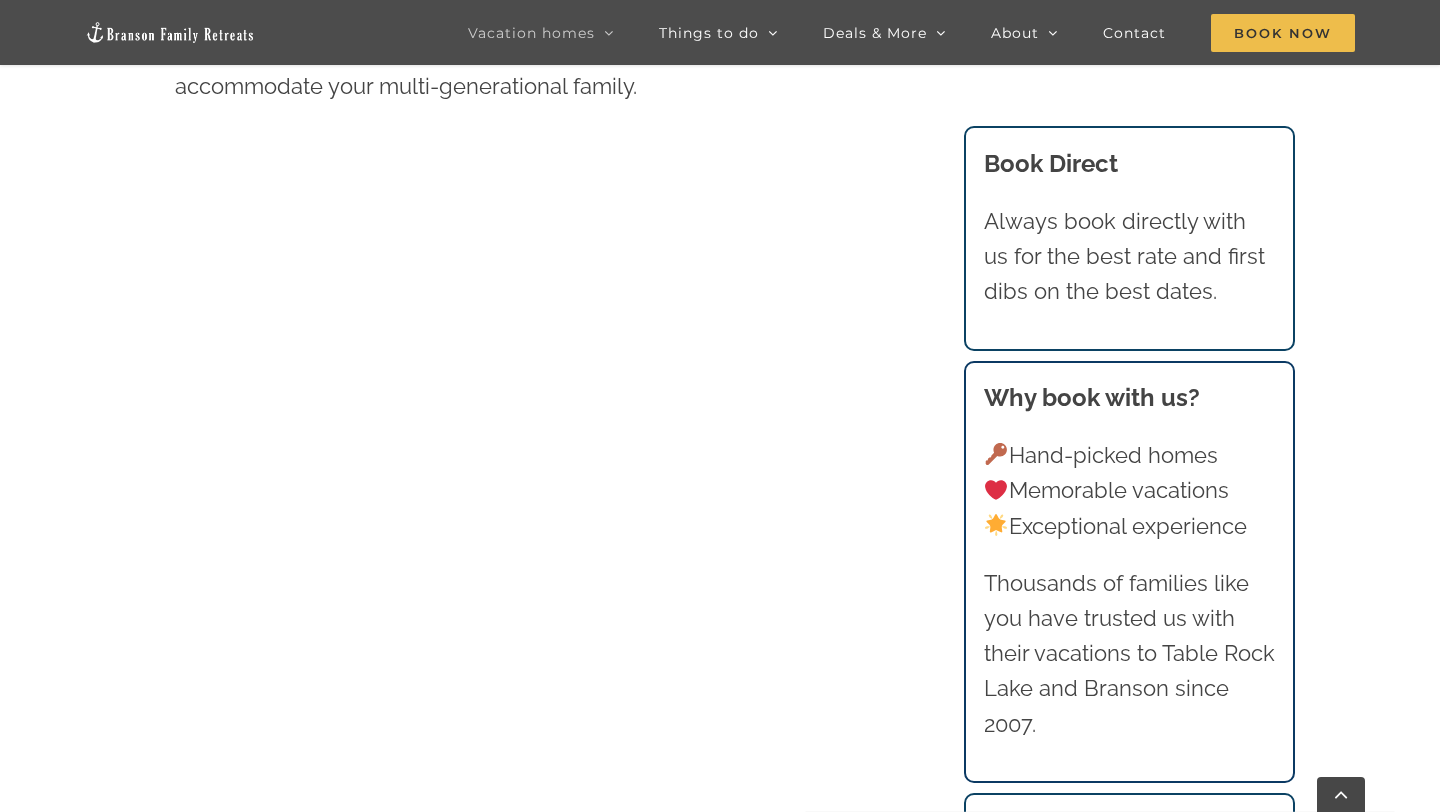 click on "4 to 5 Bedroom Cabins, Homes, and Lodges
Perfect for family reunions
Our curated collection of boutique vacation rentals are purpose-built for your family.
These modern homes, cabins, and lodges are mostly dog-friendly and some are wheelchair accessible — book one or several to accommodate your multi-generational family." at bounding box center (533, 930) 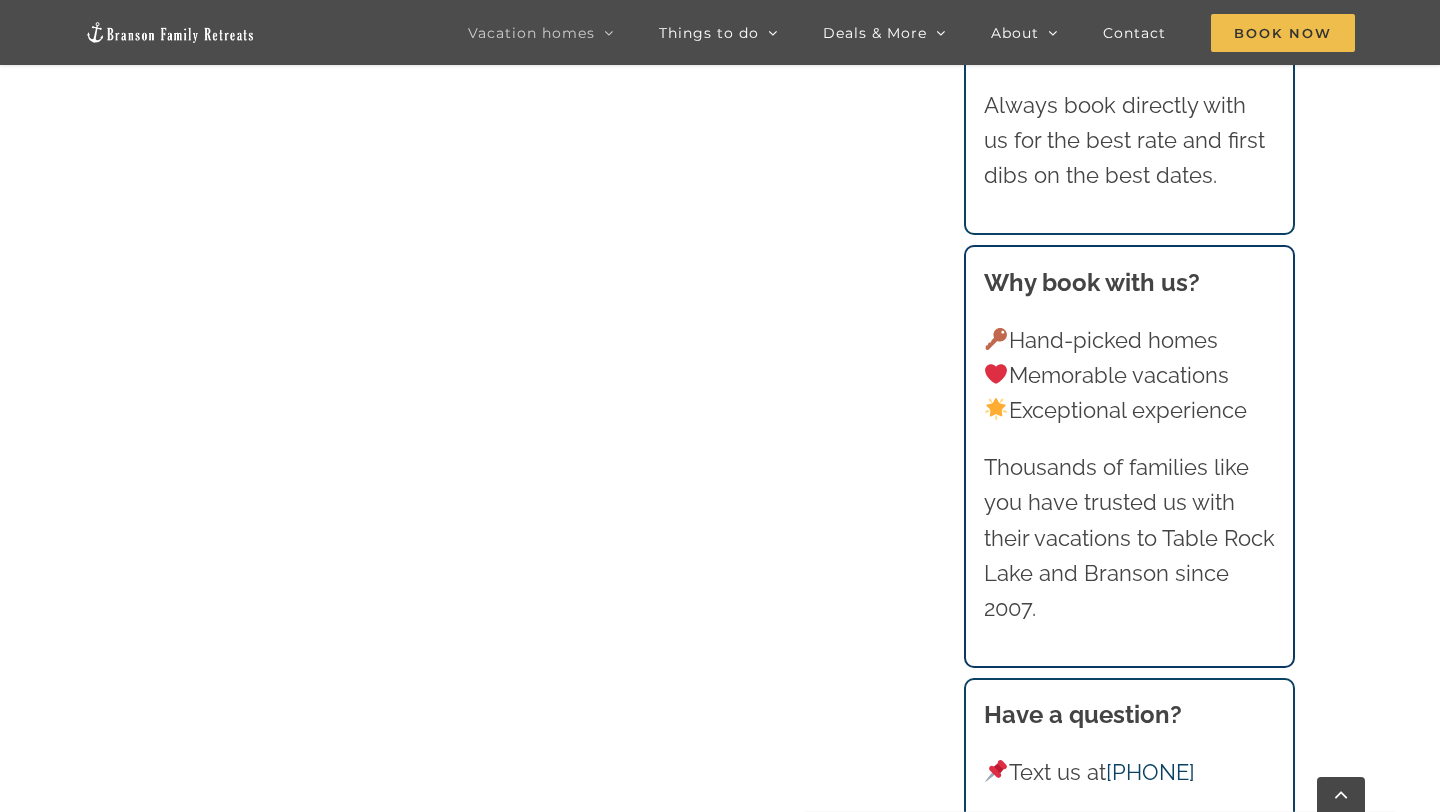 scroll, scrollTop: 1768, scrollLeft: 0, axis: vertical 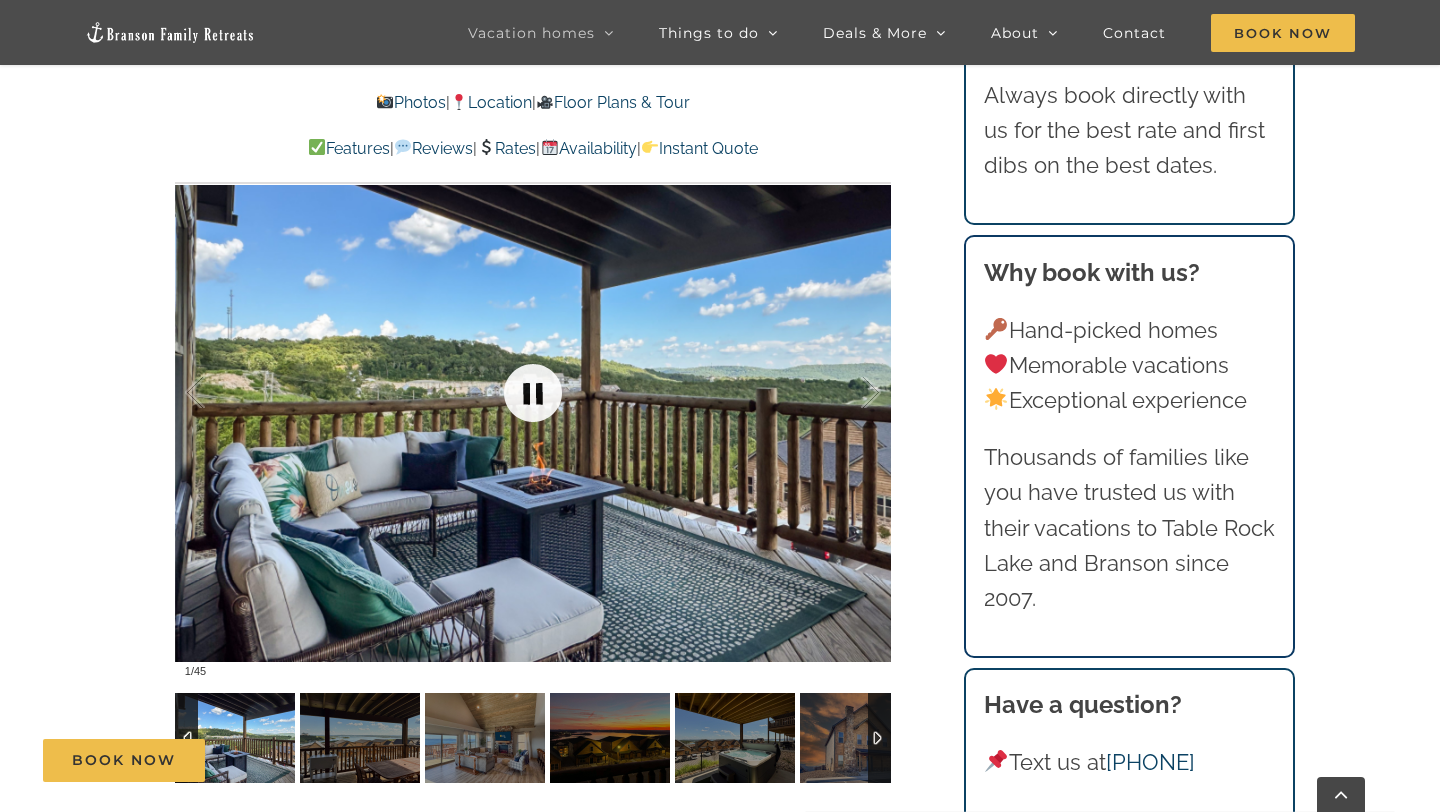 click at bounding box center [533, 393] 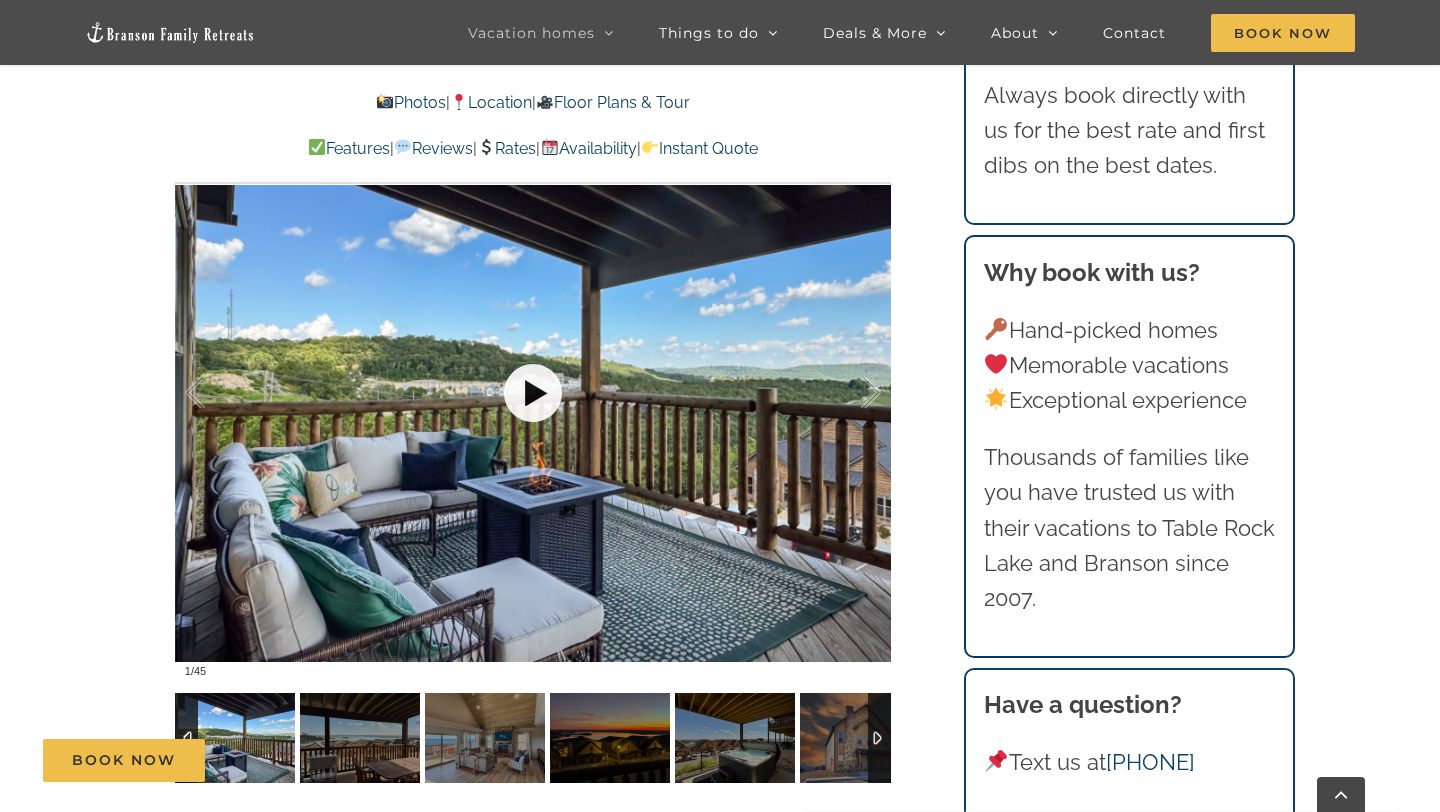 click at bounding box center (533, 393) 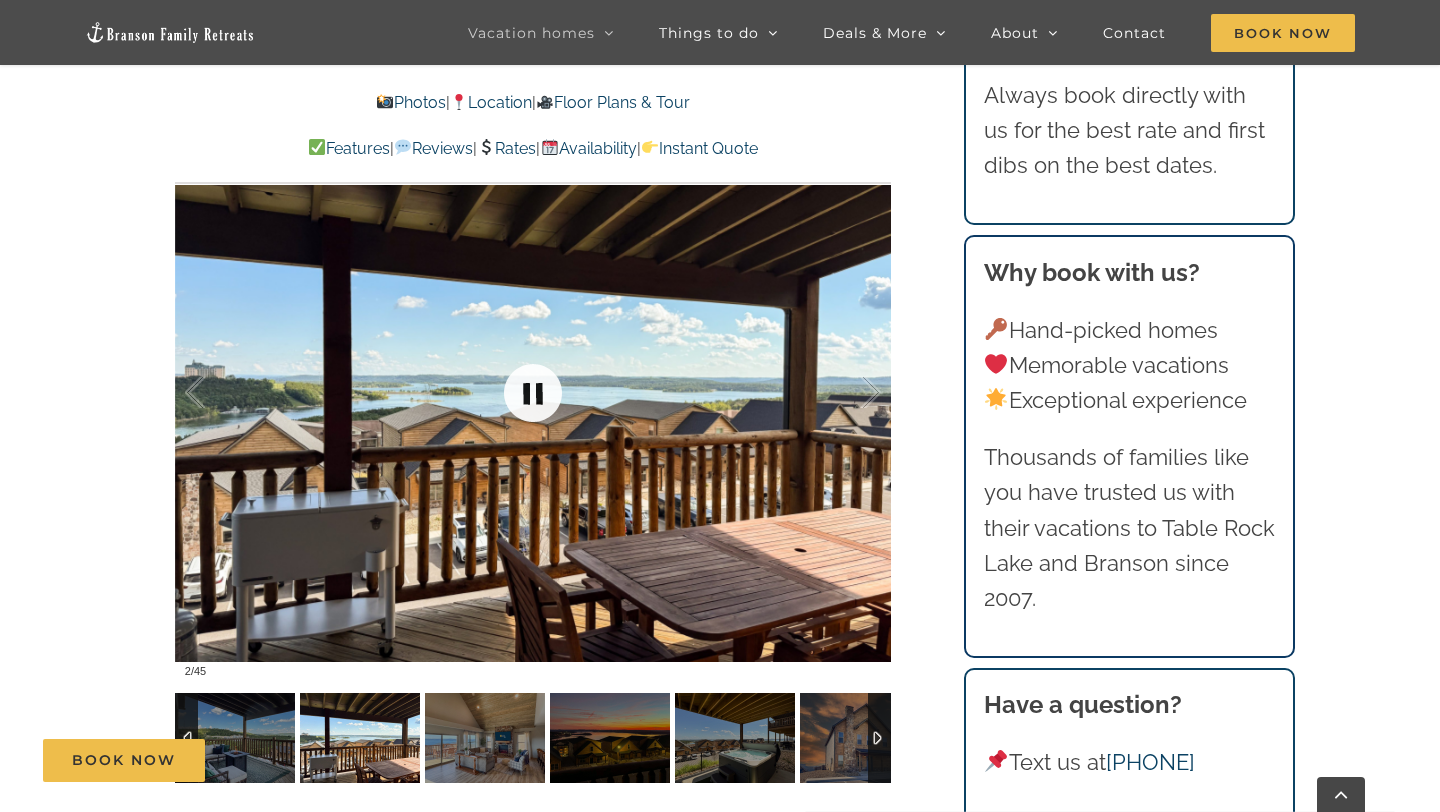 click at bounding box center (533, 393) 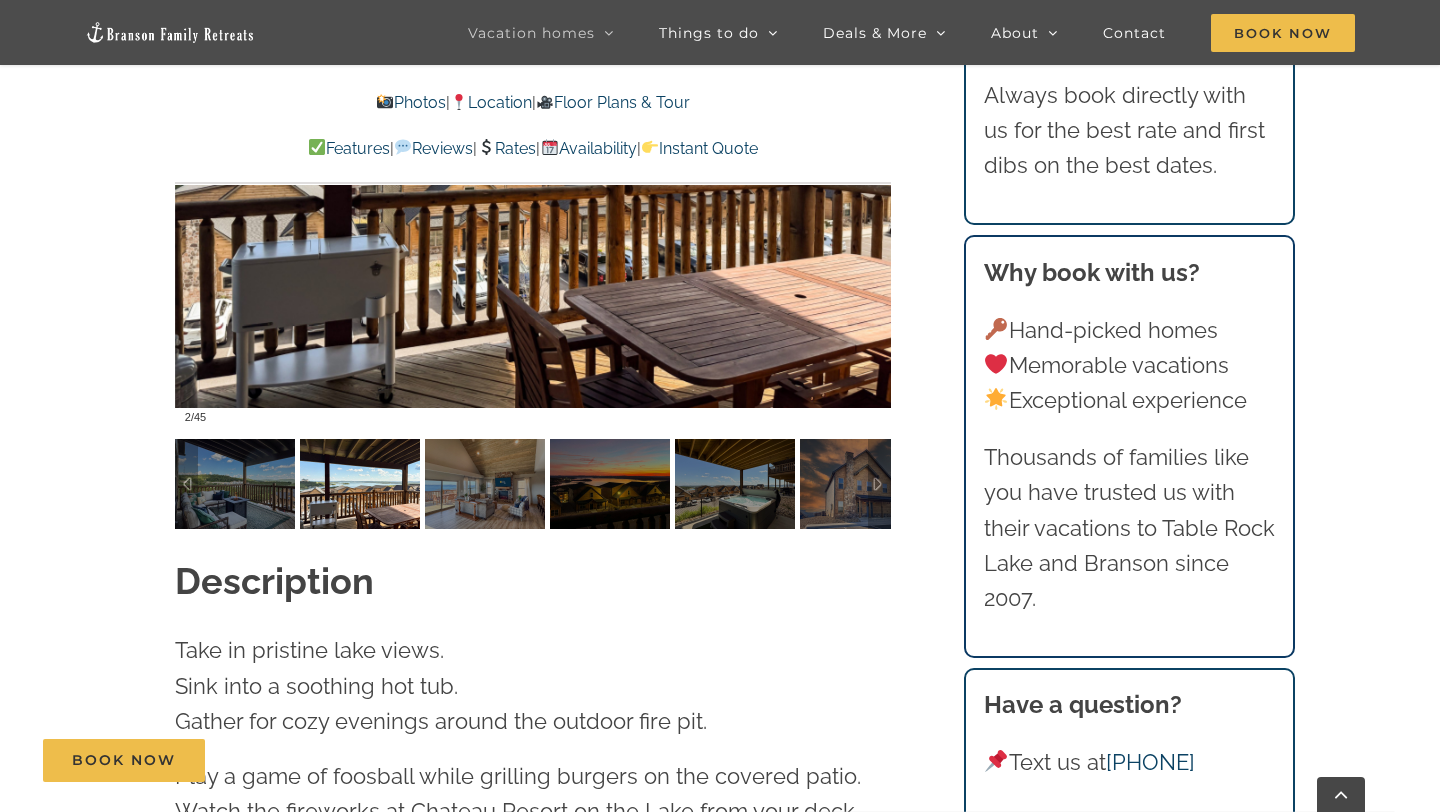 scroll, scrollTop: 1679, scrollLeft: 0, axis: vertical 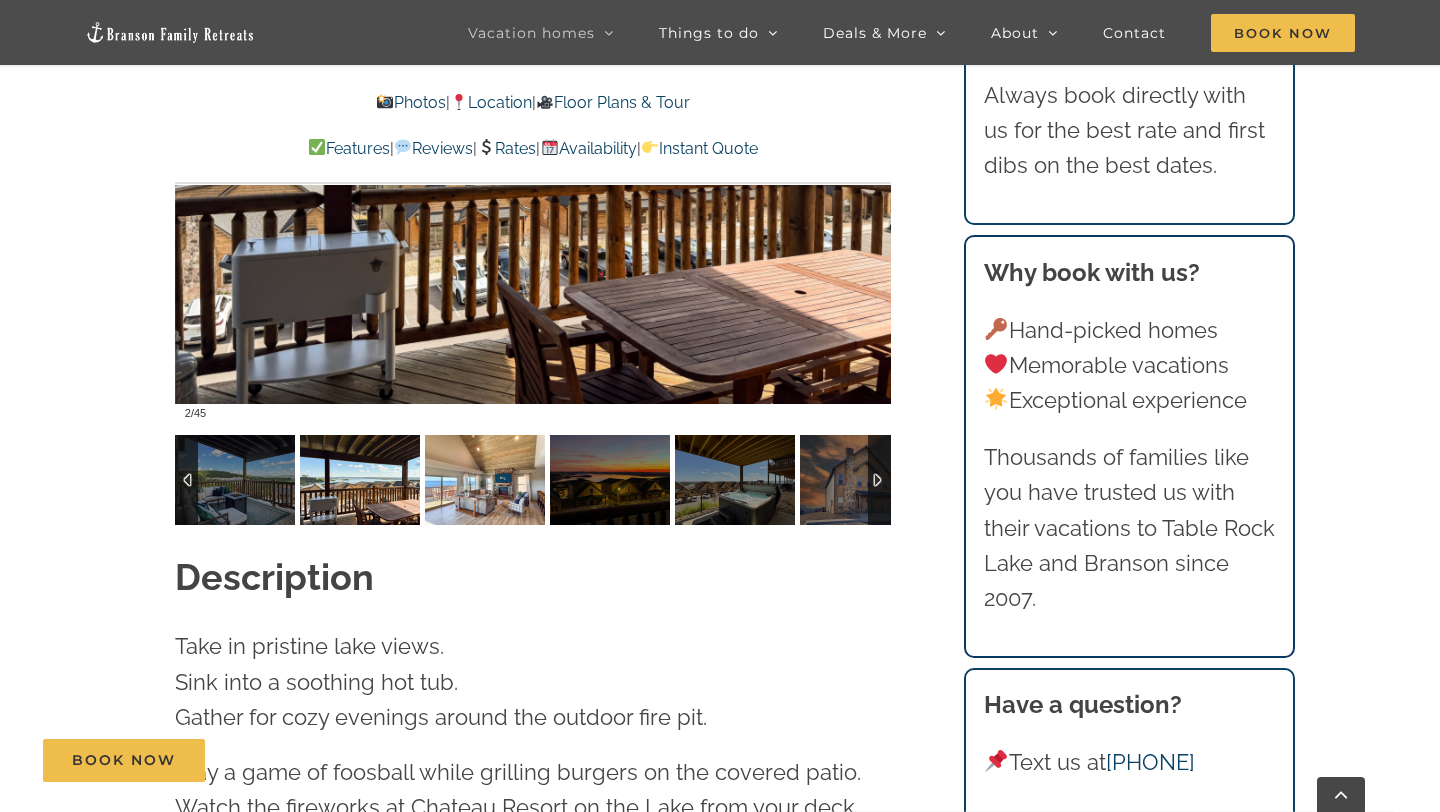 click at bounding box center (485, 480) 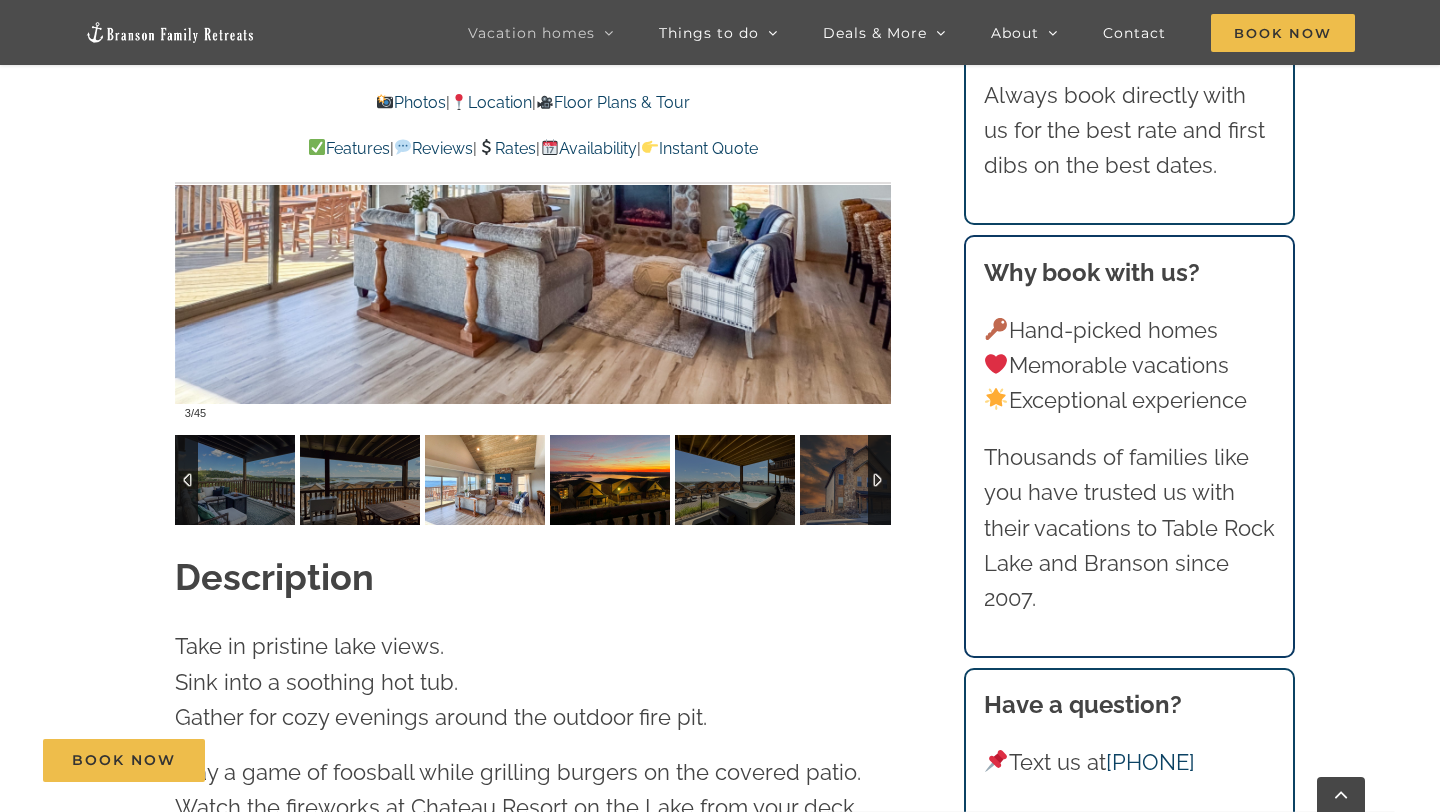 click at bounding box center (610, 480) 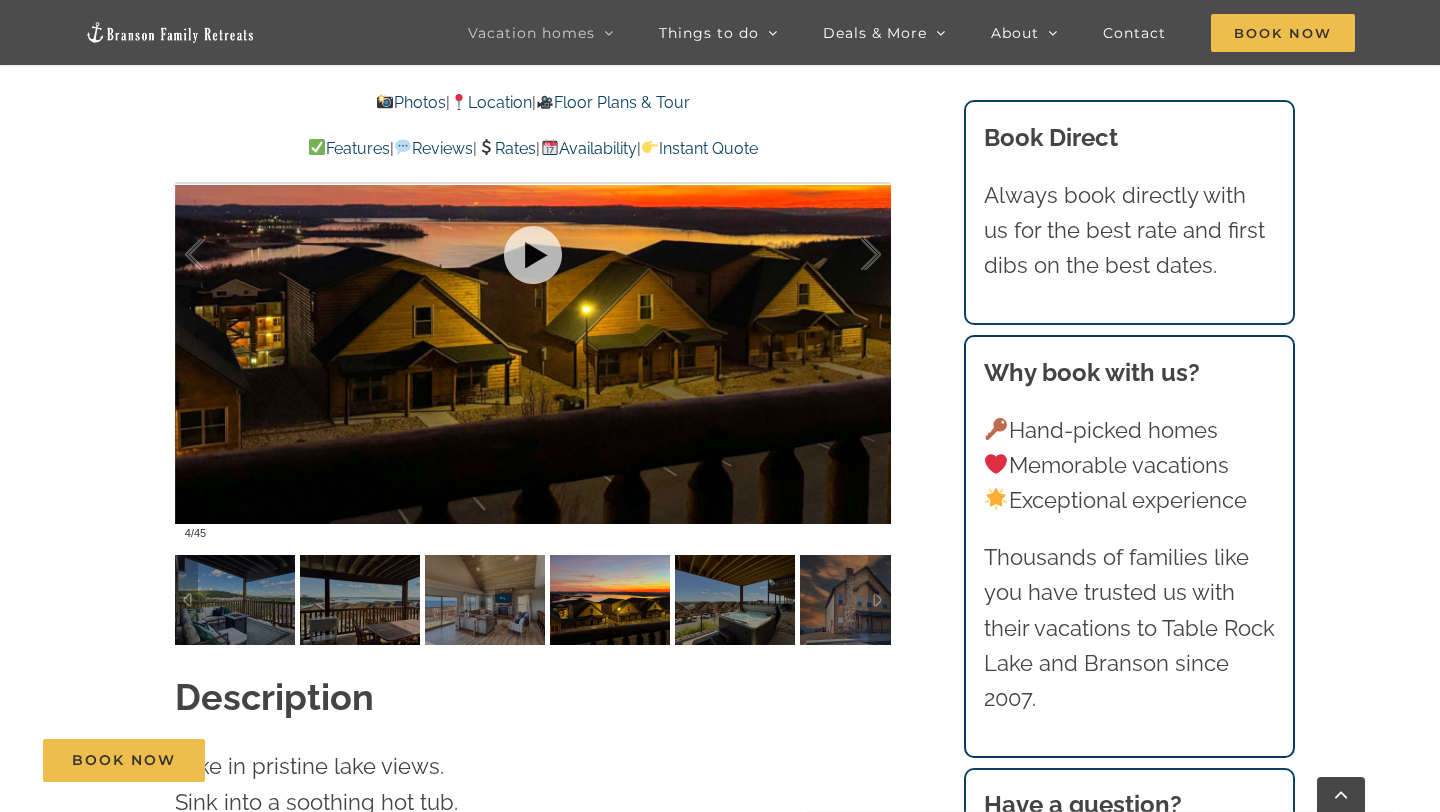 scroll, scrollTop: 1535, scrollLeft: 0, axis: vertical 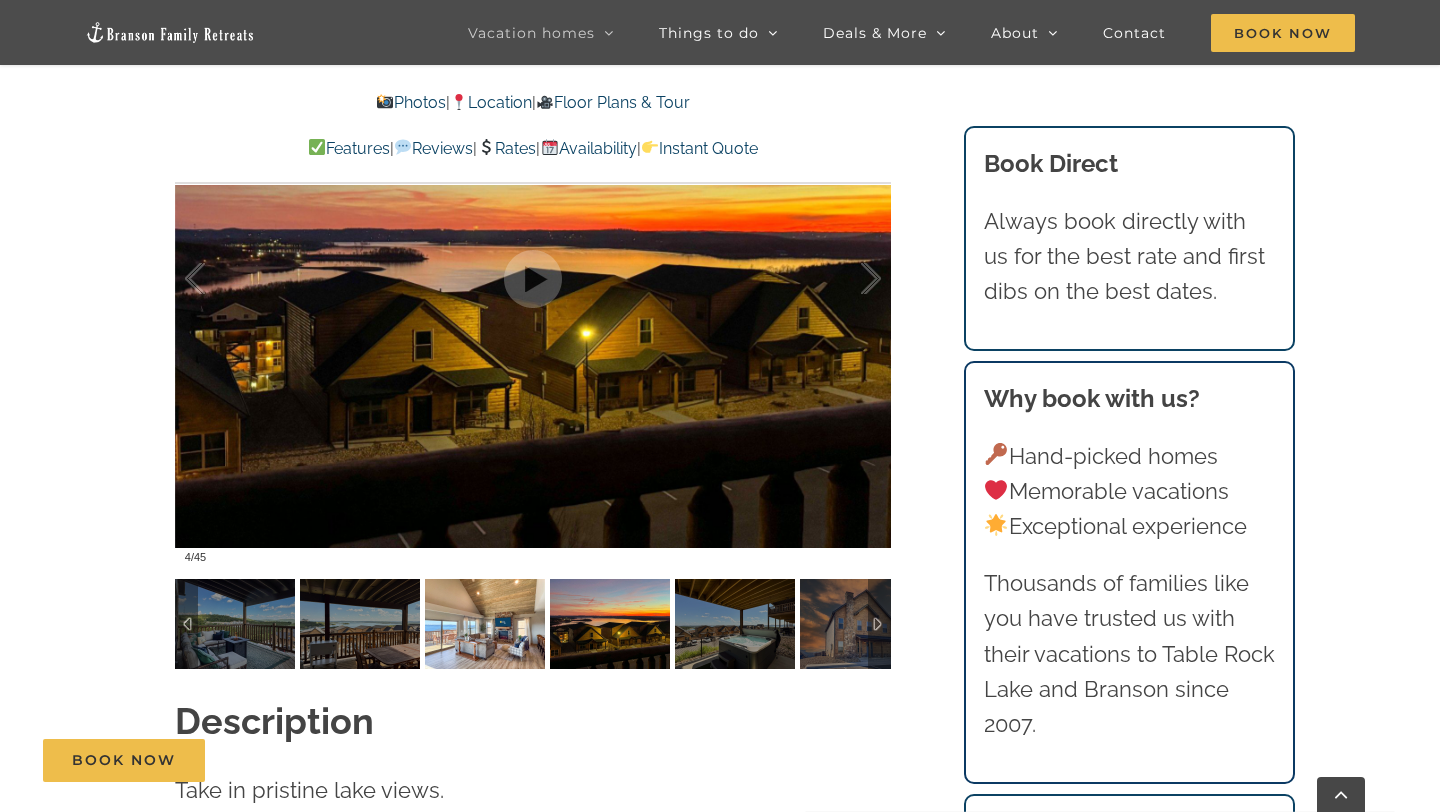 click at bounding box center [485, 624] 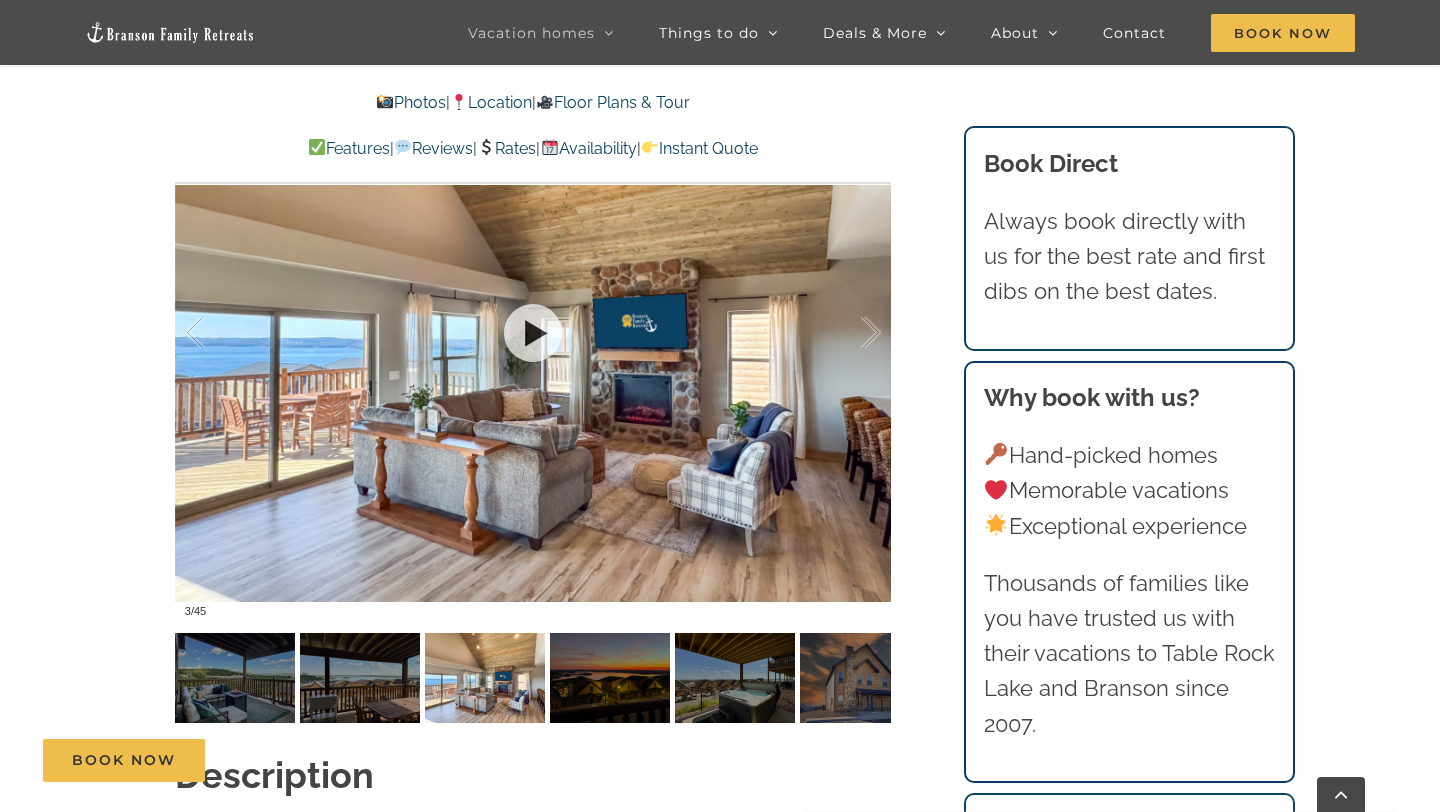 scroll, scrollTop: 1480, scrollLeft: 0, axis: vertical 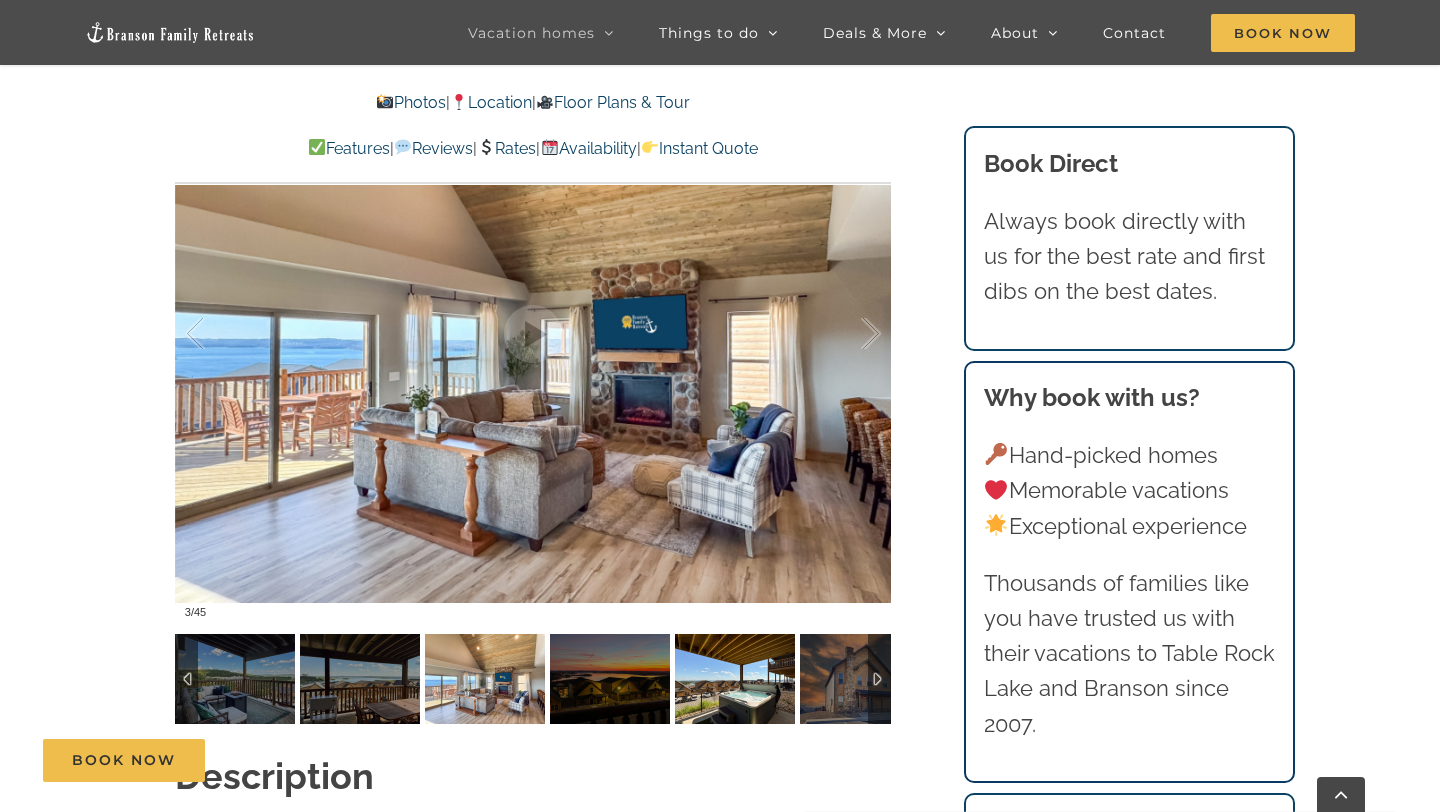 click at bounding box center [735, 679] 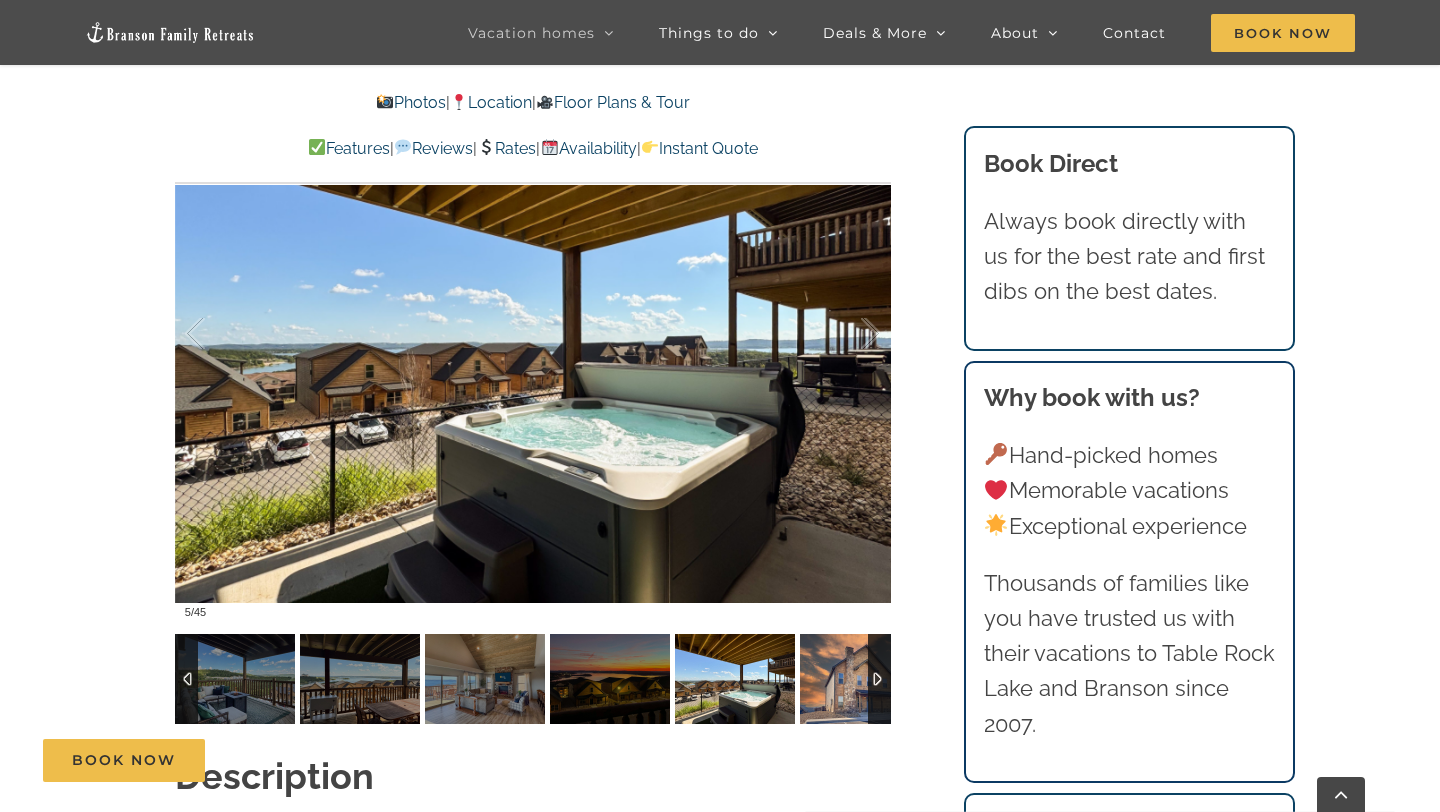 click at bounding box center (860, 679) 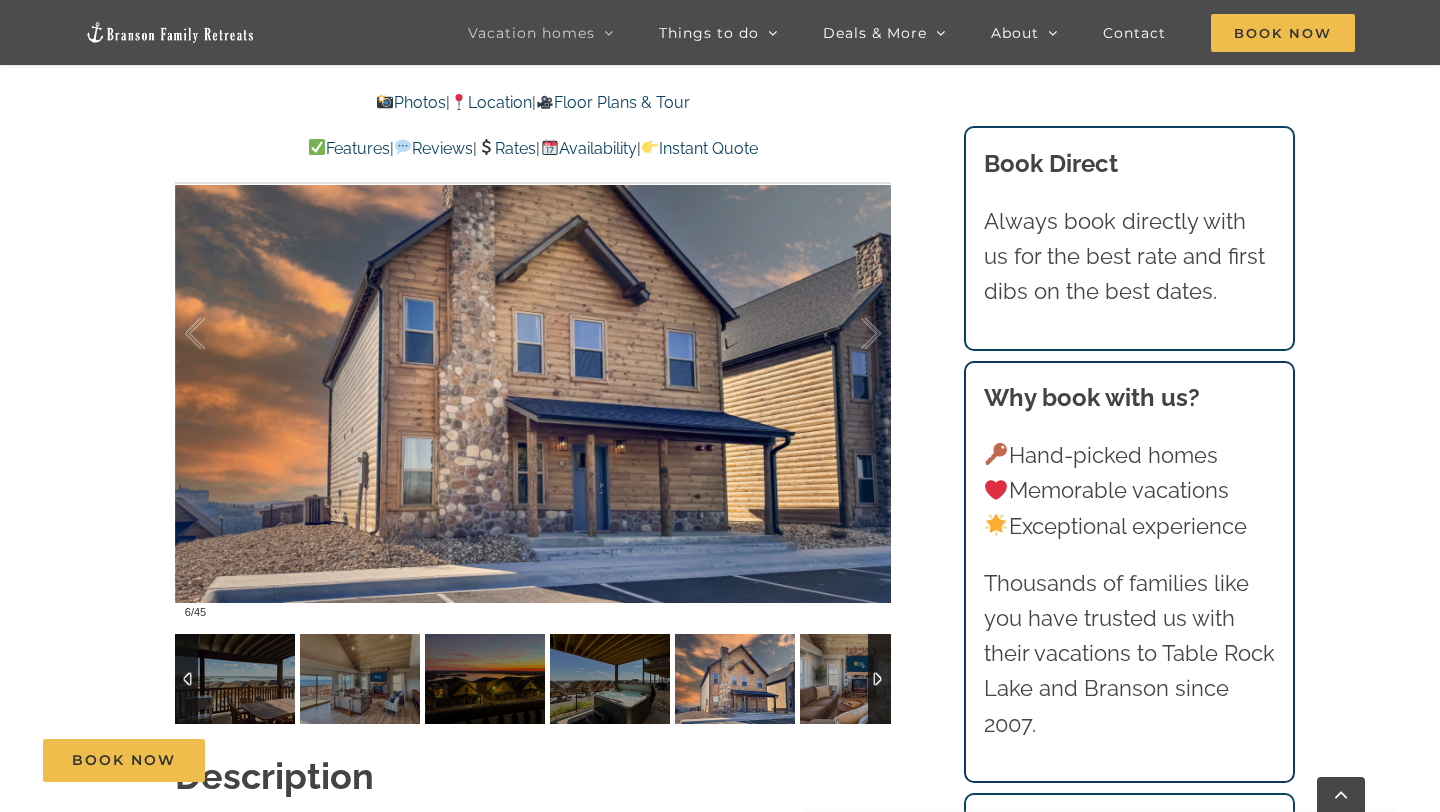 click at bounding box center [879, 679] 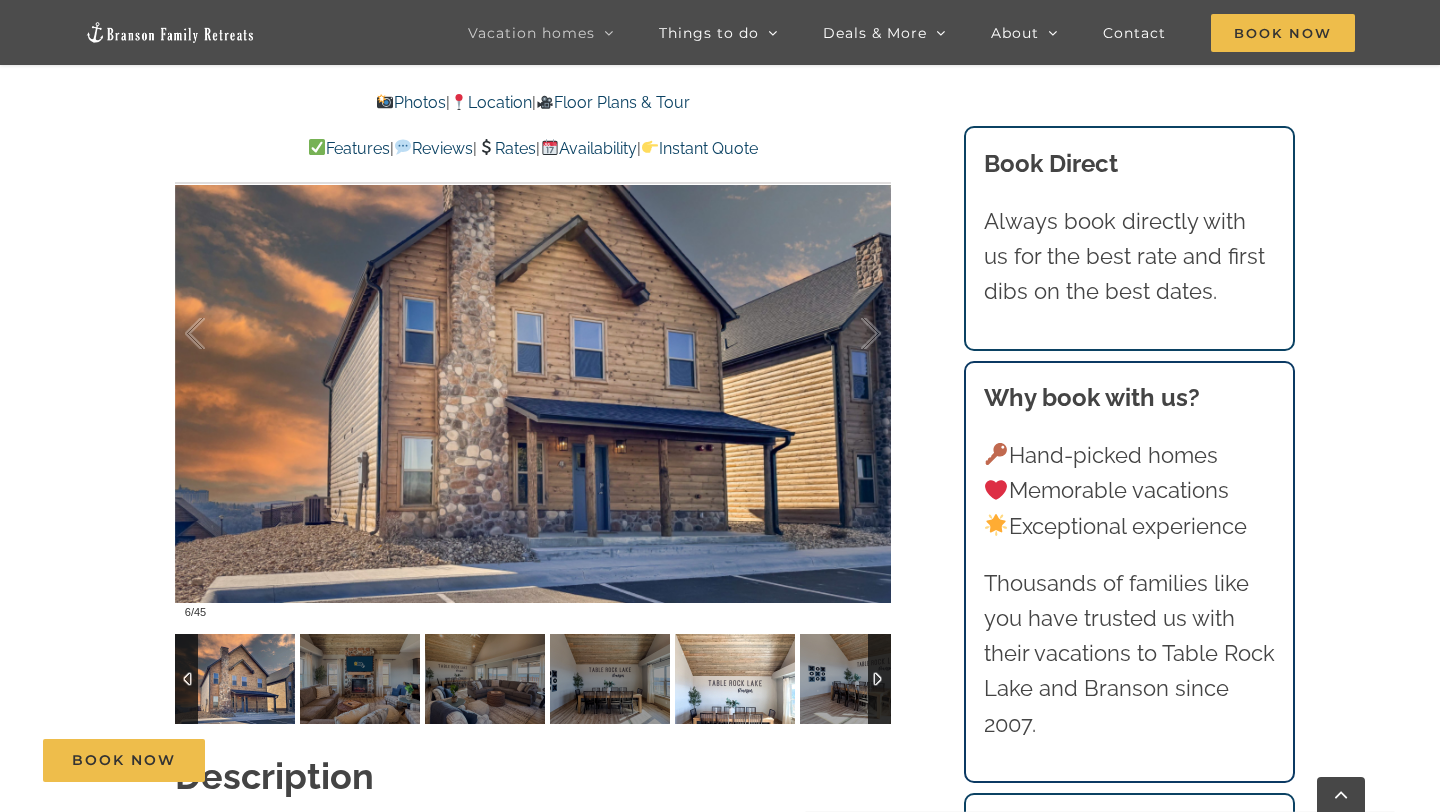 click at bounding box center [735, 679] 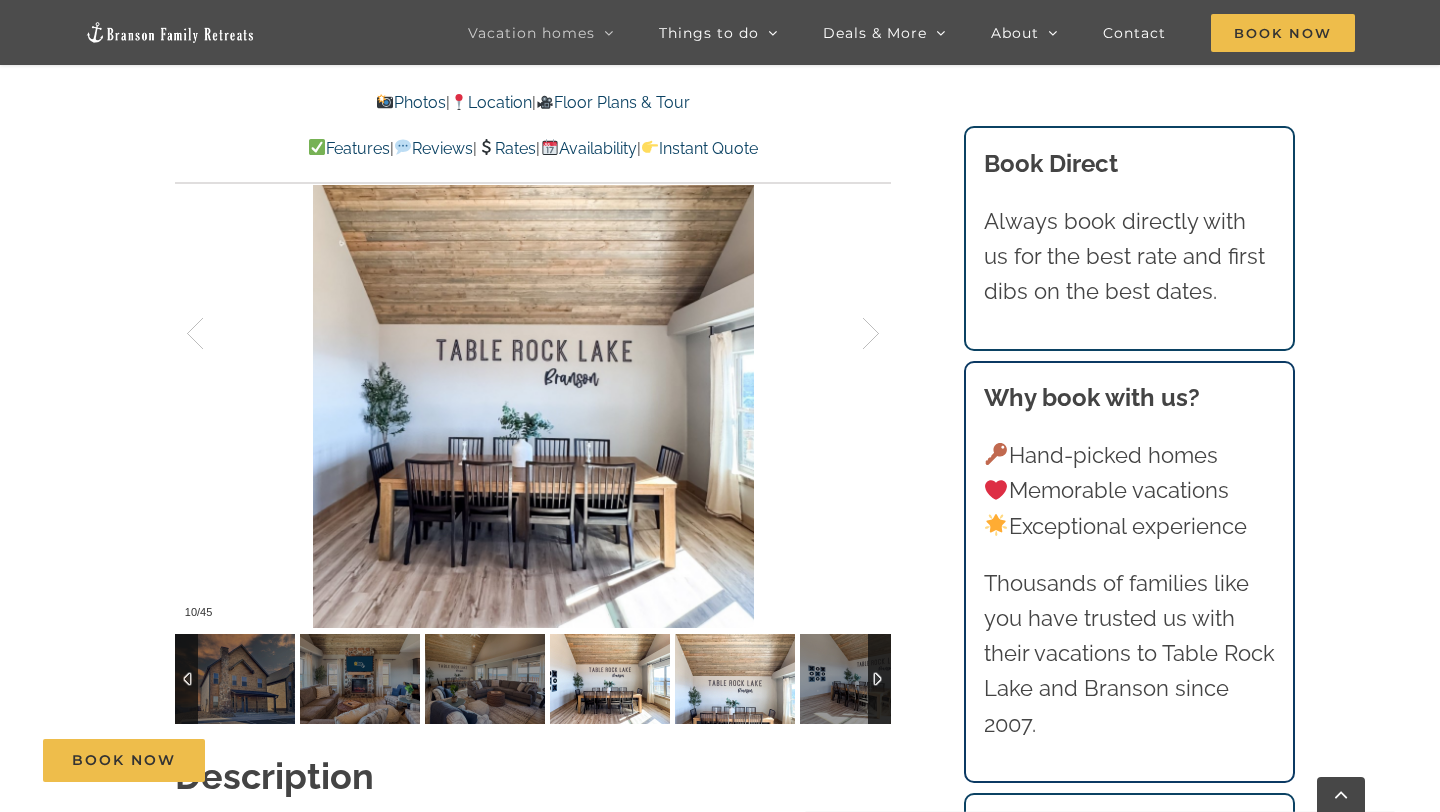 click at bounding box center [610, 679] 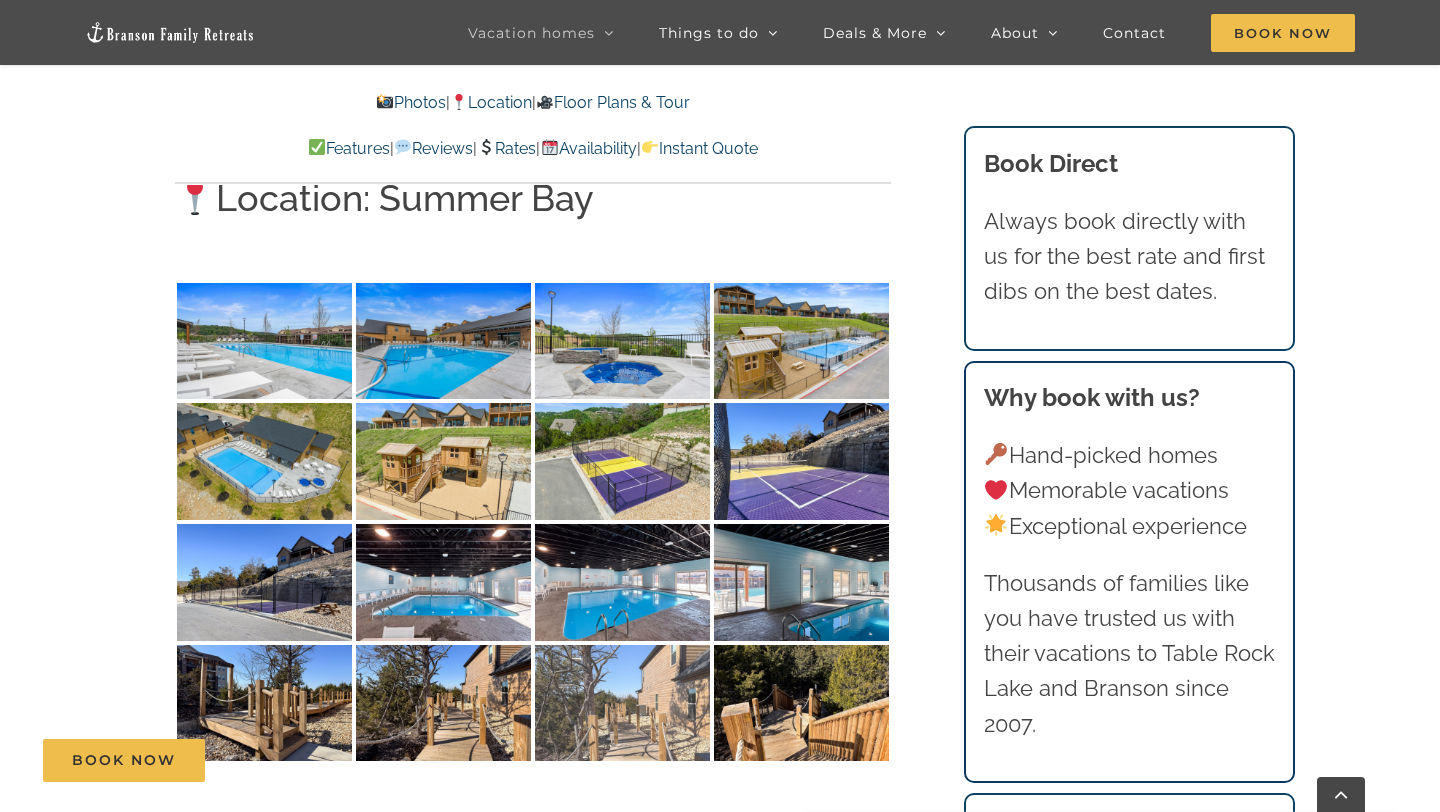 scroll, scrollTop: 3753, scrollLeft: 0, axis: vertical 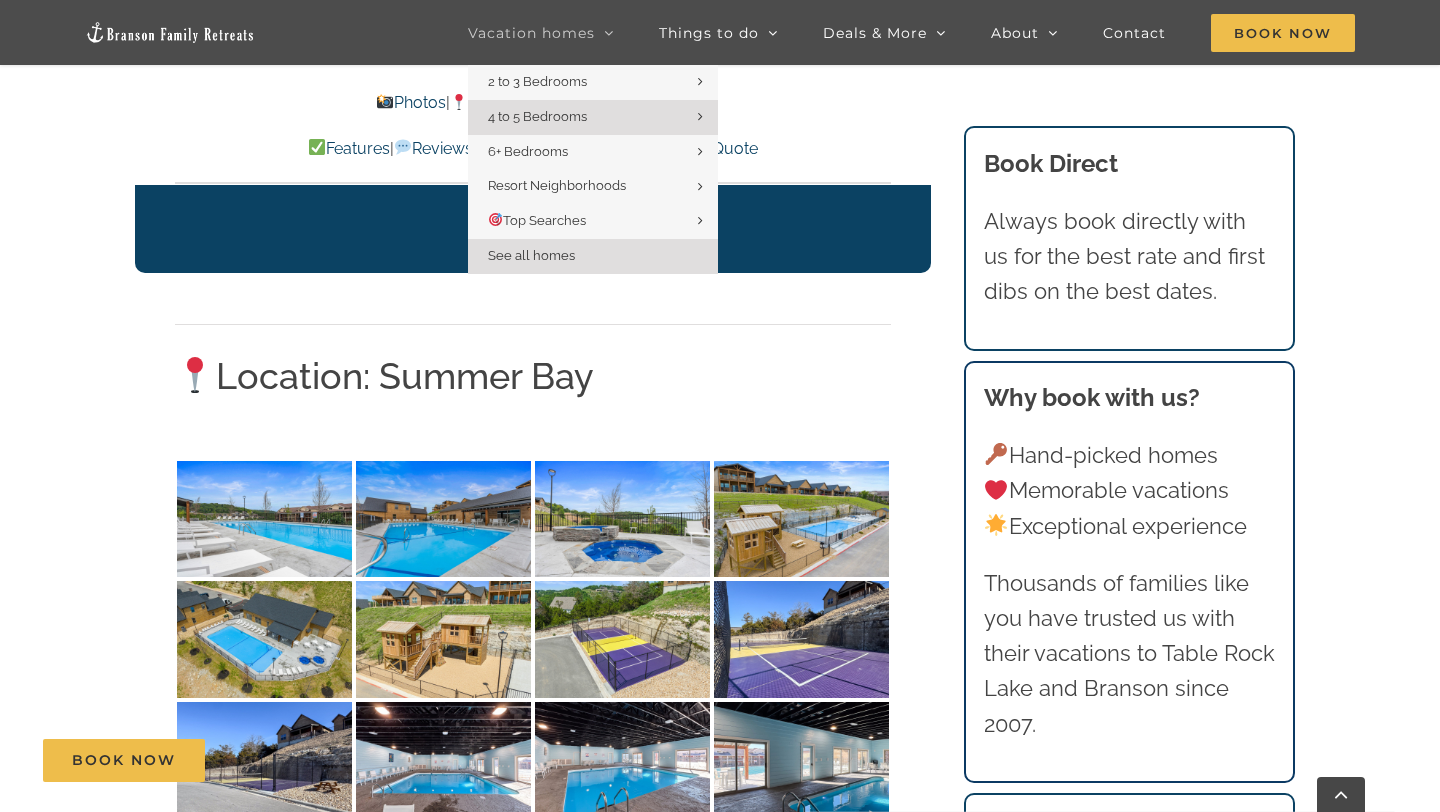 click on "See all homes" at bounding box center (593, 256) 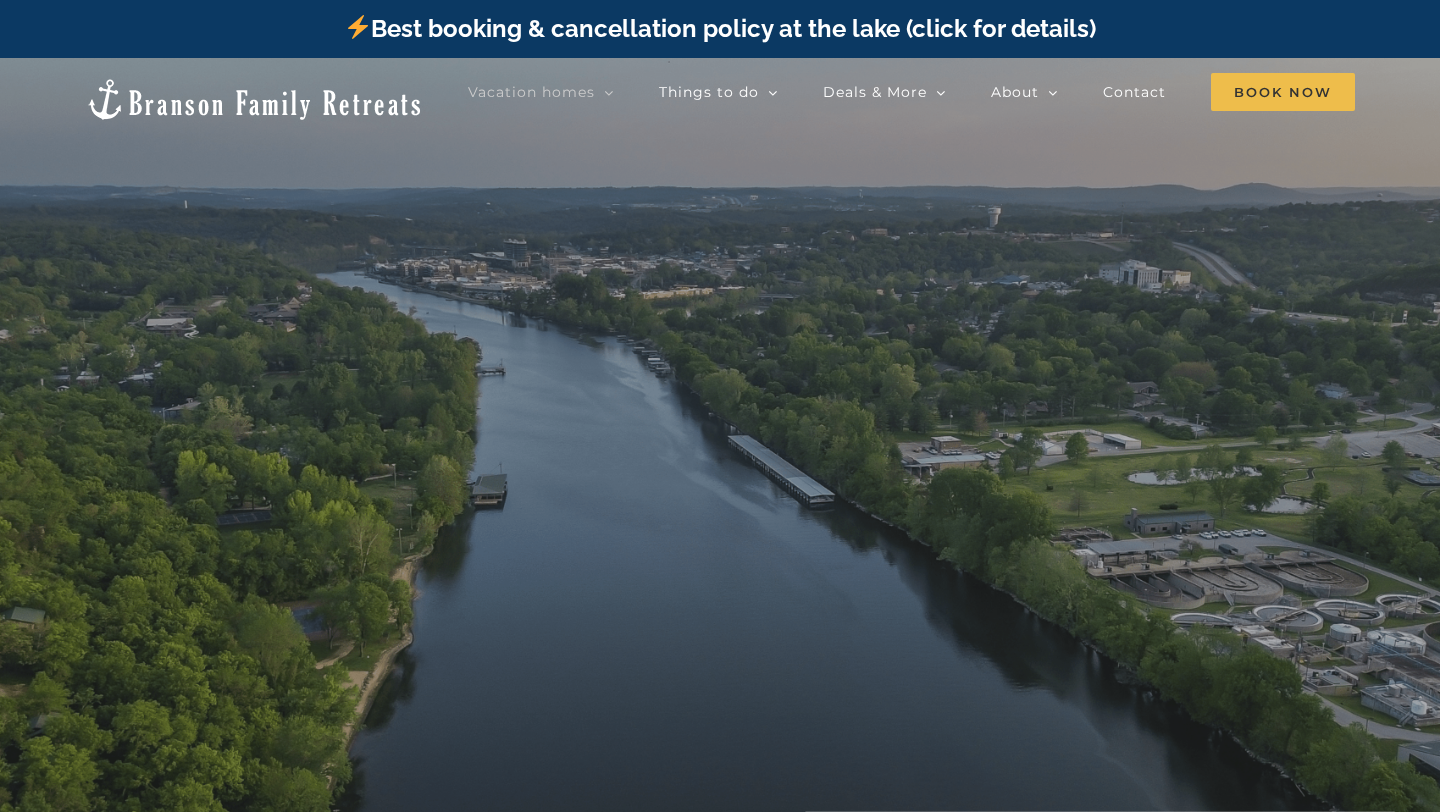 scroll, scrollTop: 0, scrollLeft: 0, axis: both 